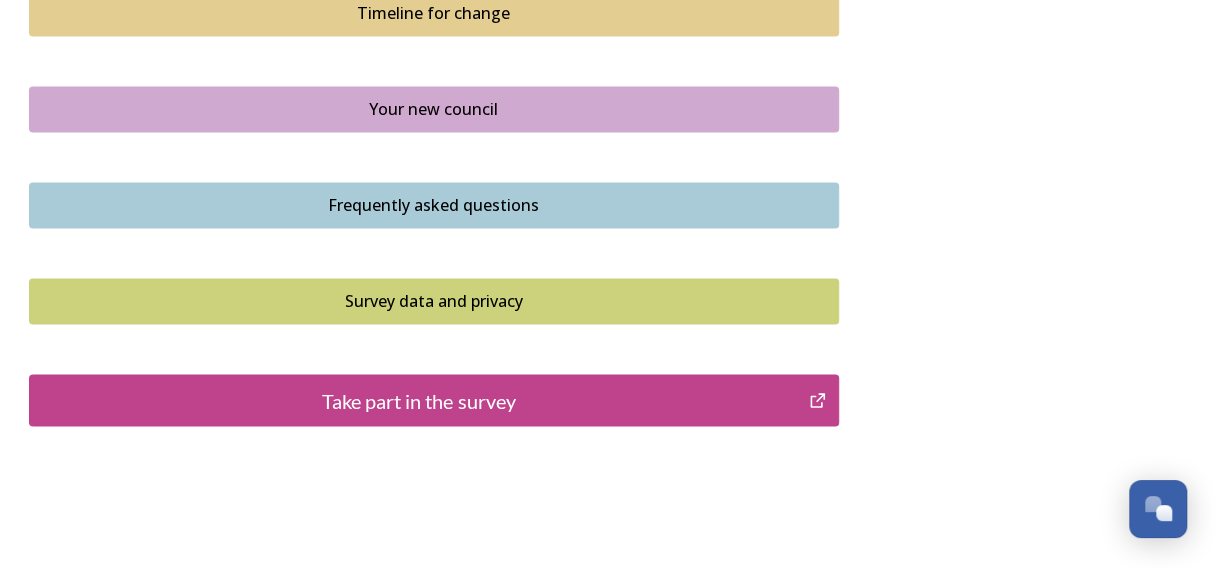 scroll, scrollTop: 1578, scrollLeft: 0, axis: vertical 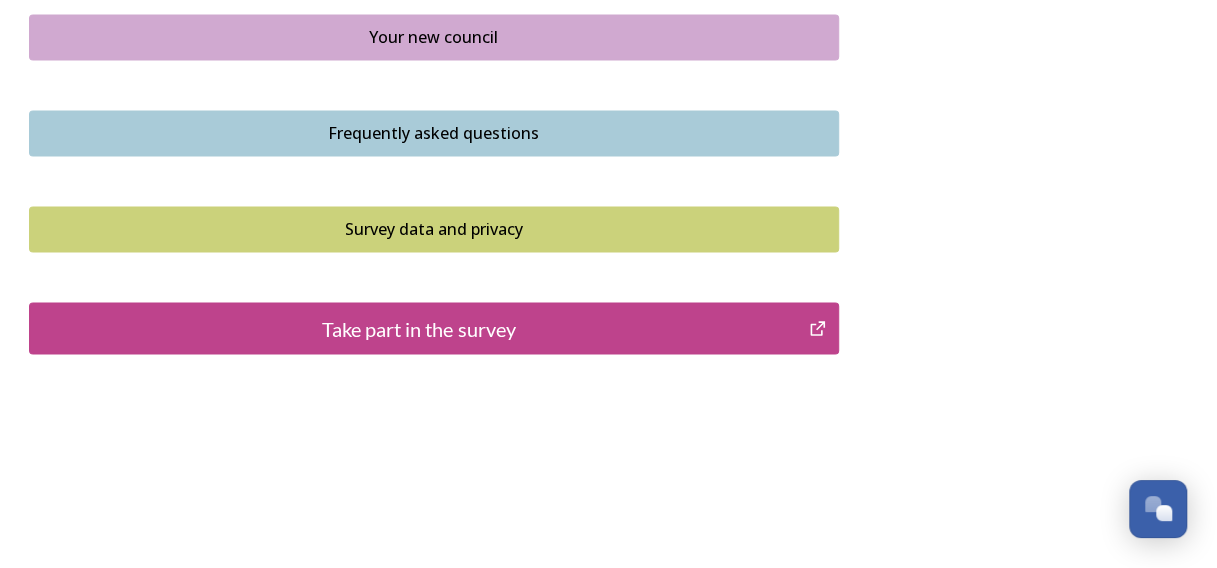 click on "Take part in the survey" at bounding box center [434, 328] 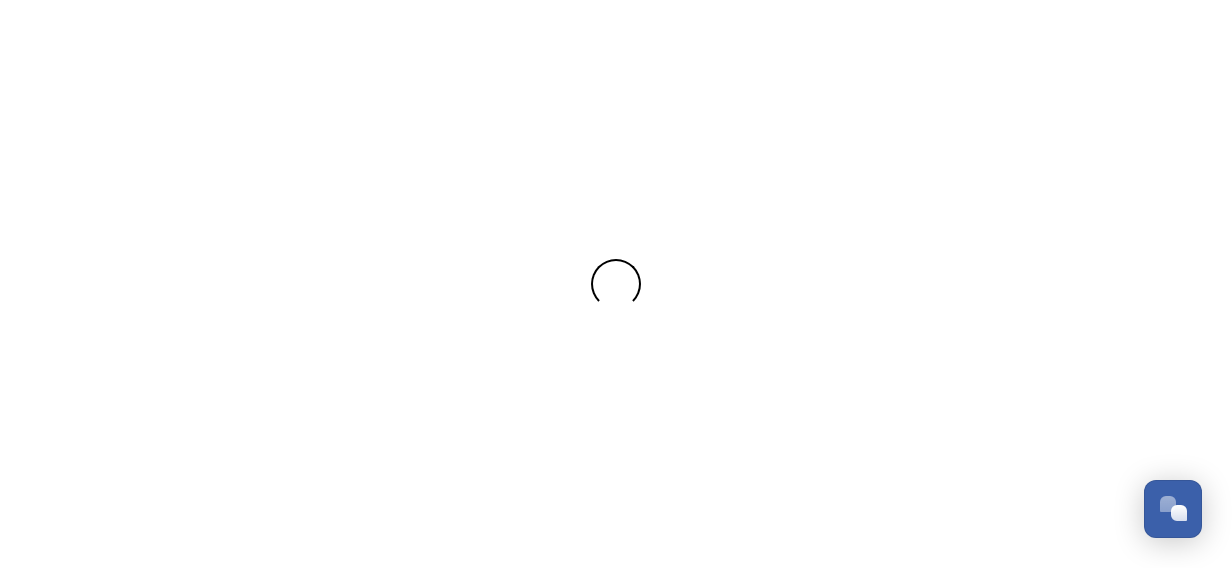 scroll, scrollTop: 0, scrollLeft: 0, axis: both 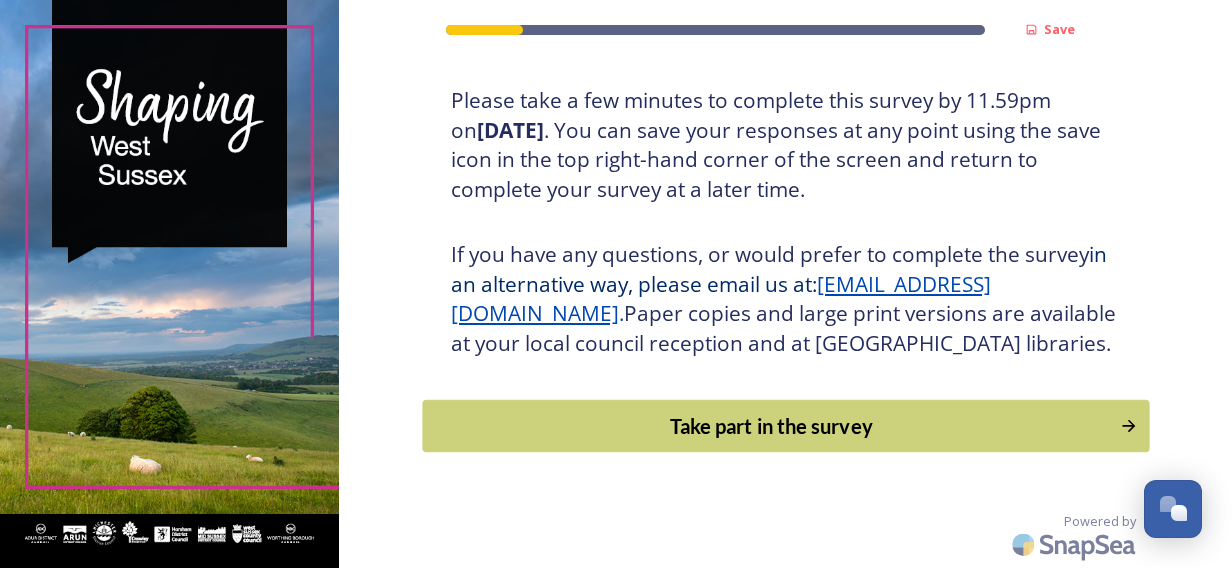 click on "Take part in the survey" at bounding box center (771, 426) 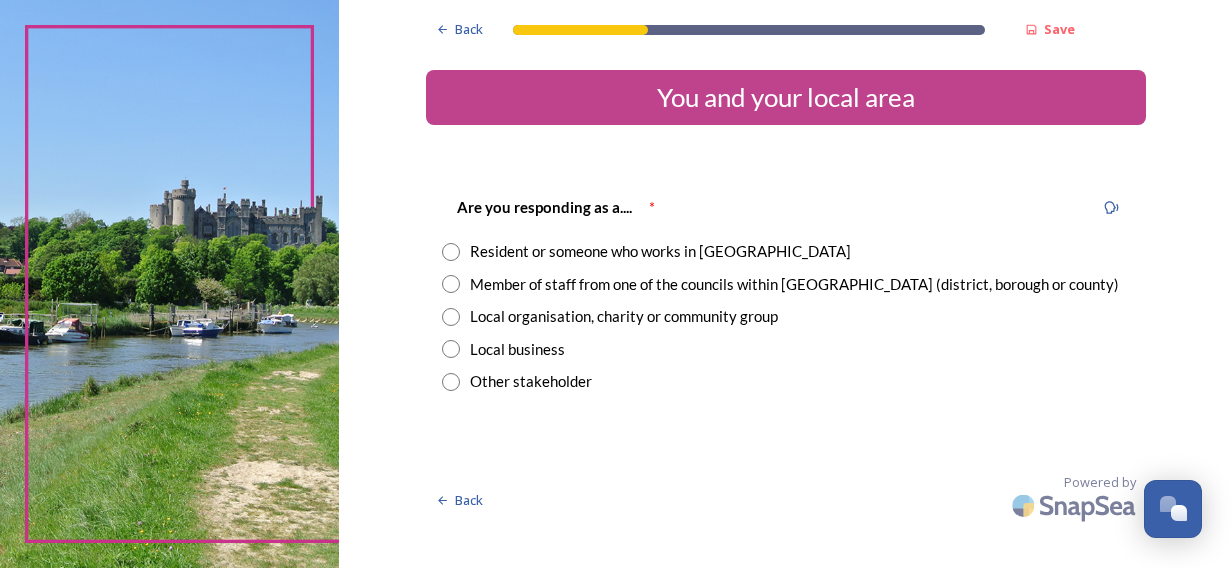 click on "Resident or someone who works in West Sussex" at bounding box center [660, 251] 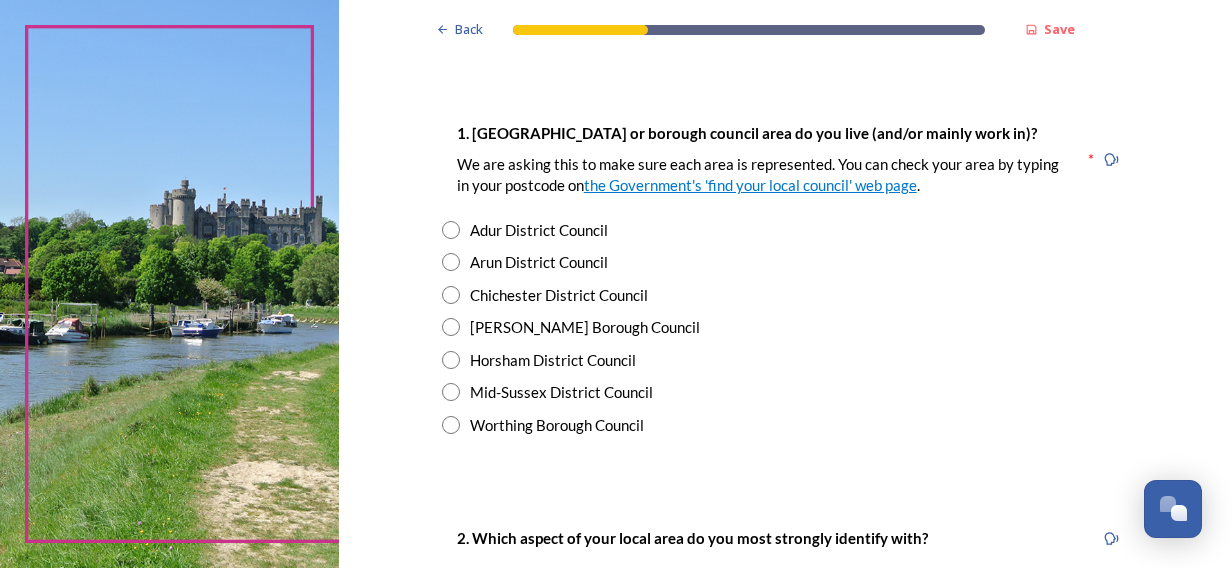 scroll, scrollTop: 386, scrollLeft: 0, axis: vertical 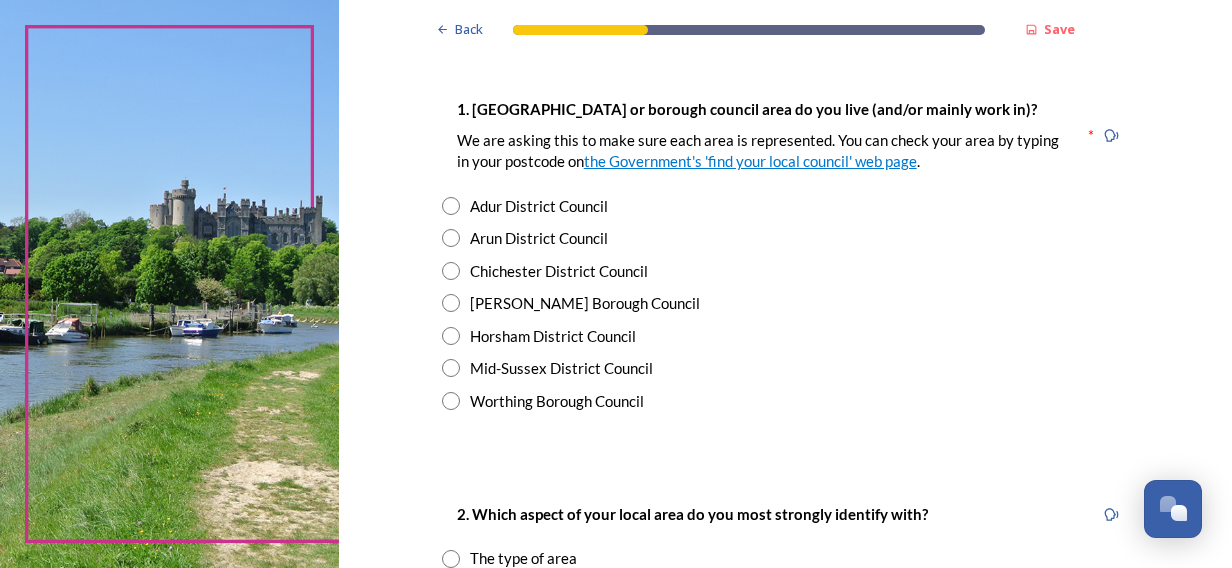 click on "Arun District Council" at bounding box center [539, 238] 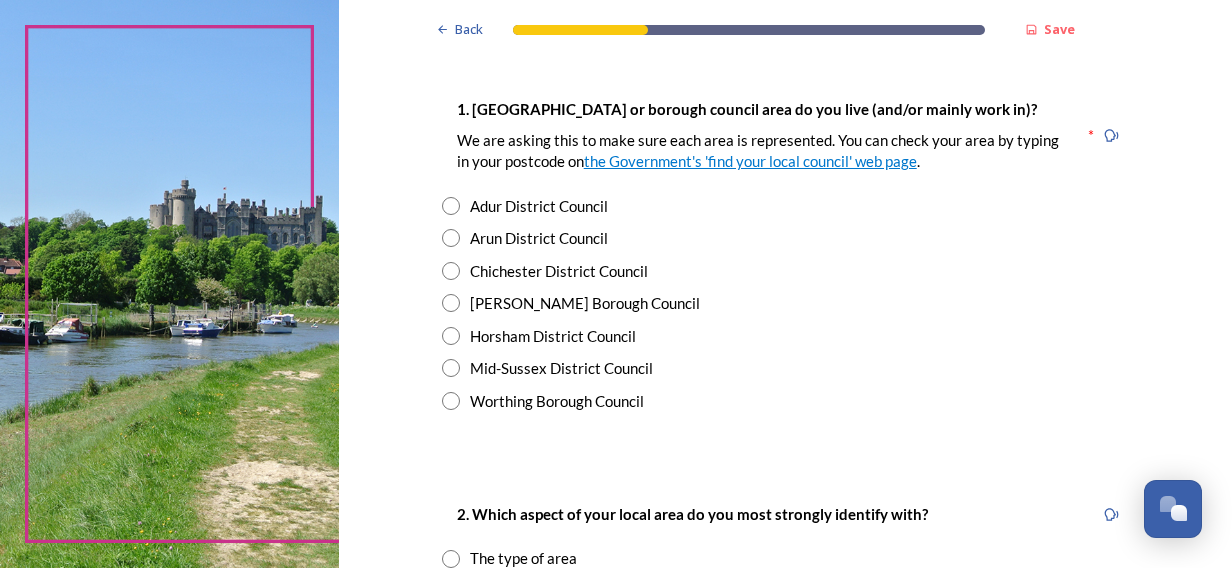 radio on "true" 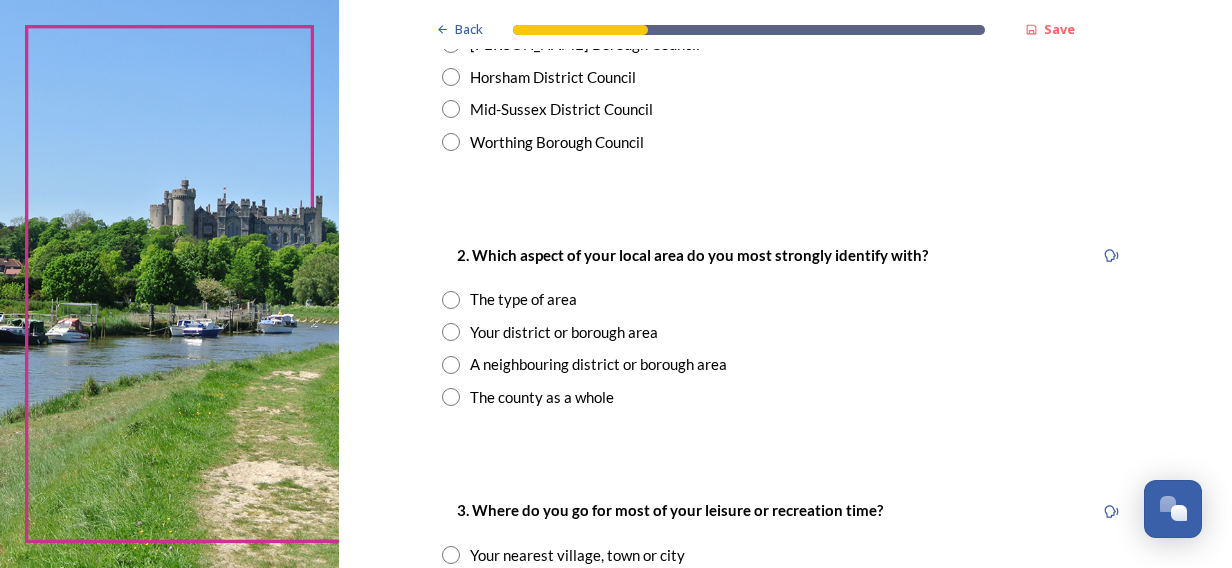 scroll, scrollTop: 685, scrollLeft: 0, axis: vertical 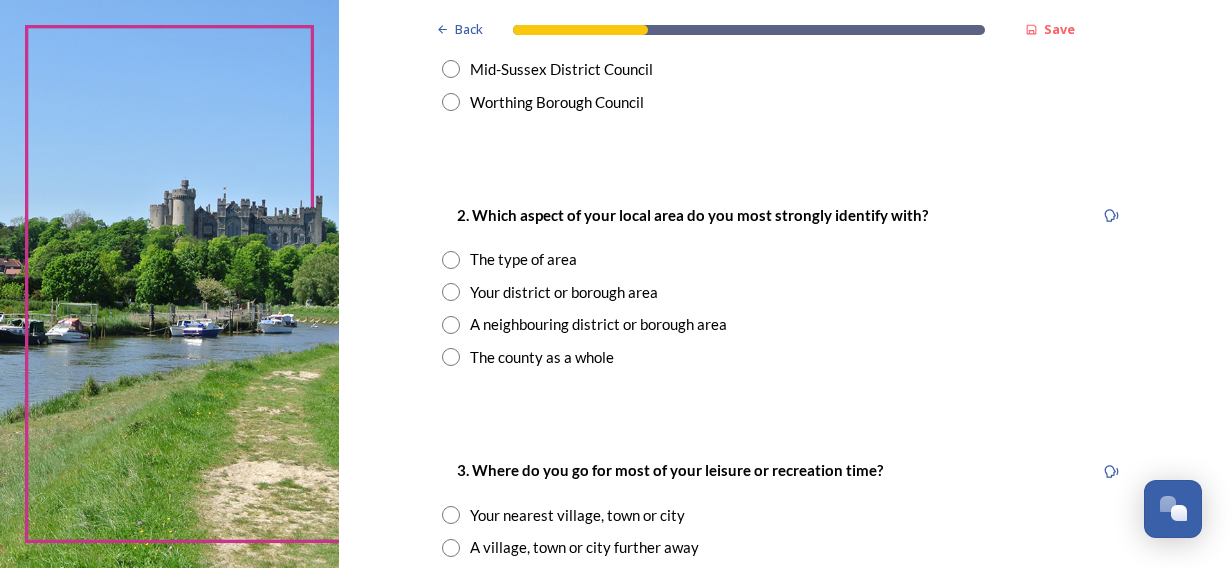 click on "Your district or borough area" at bounding box center [564, 292] 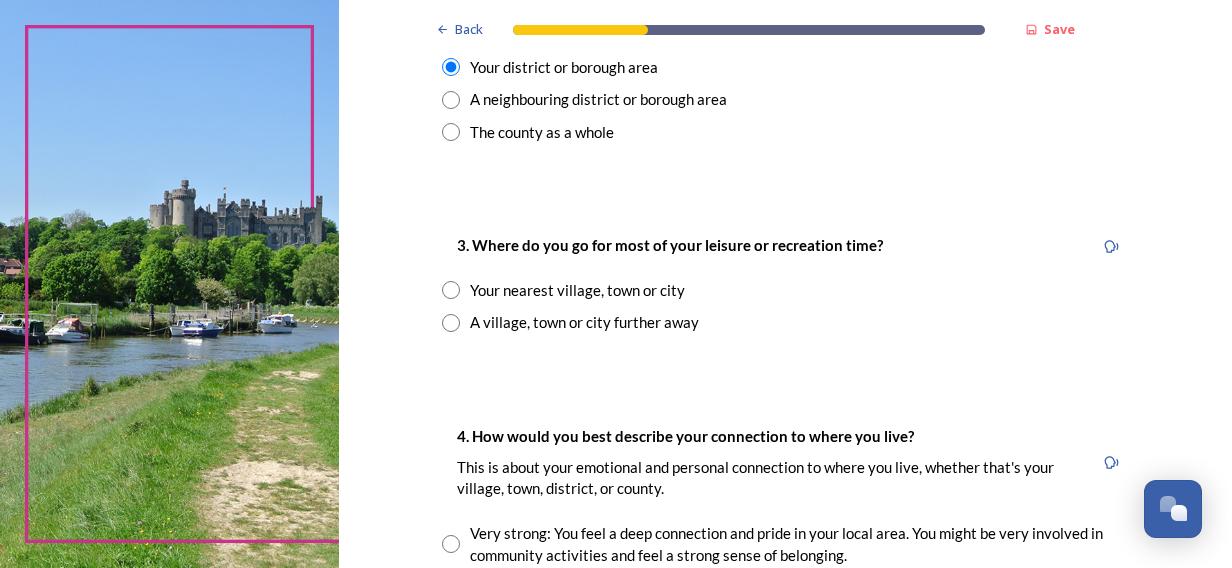 scroll, scrollTop: 911, scrollLeft: 0, axis: vertical 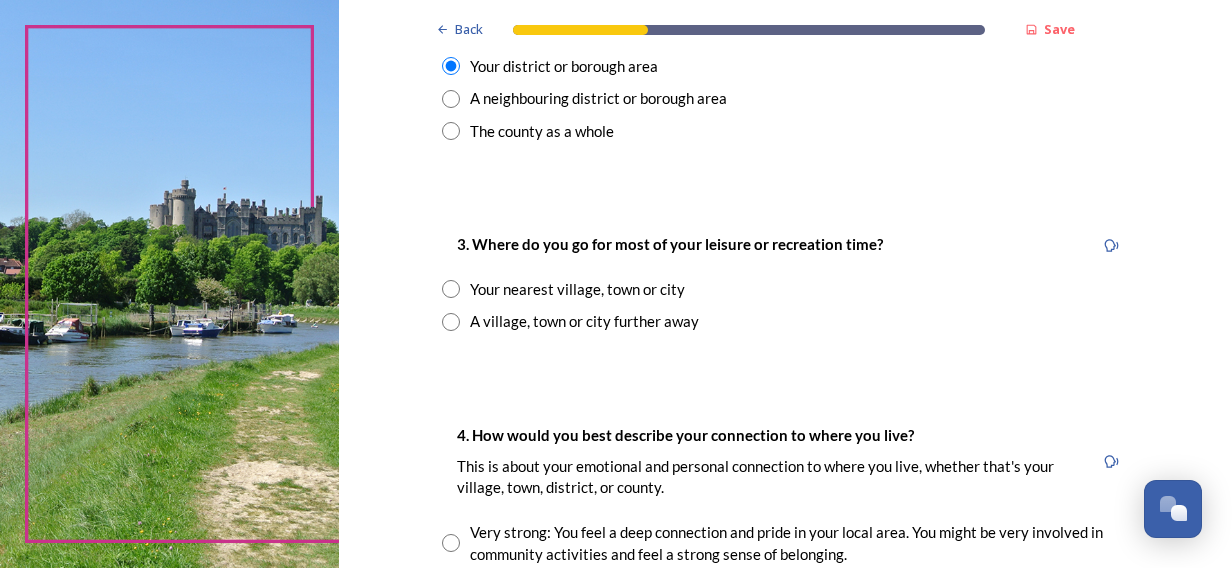 click on "A village, town or city further away" at bounding box center [584, 321] 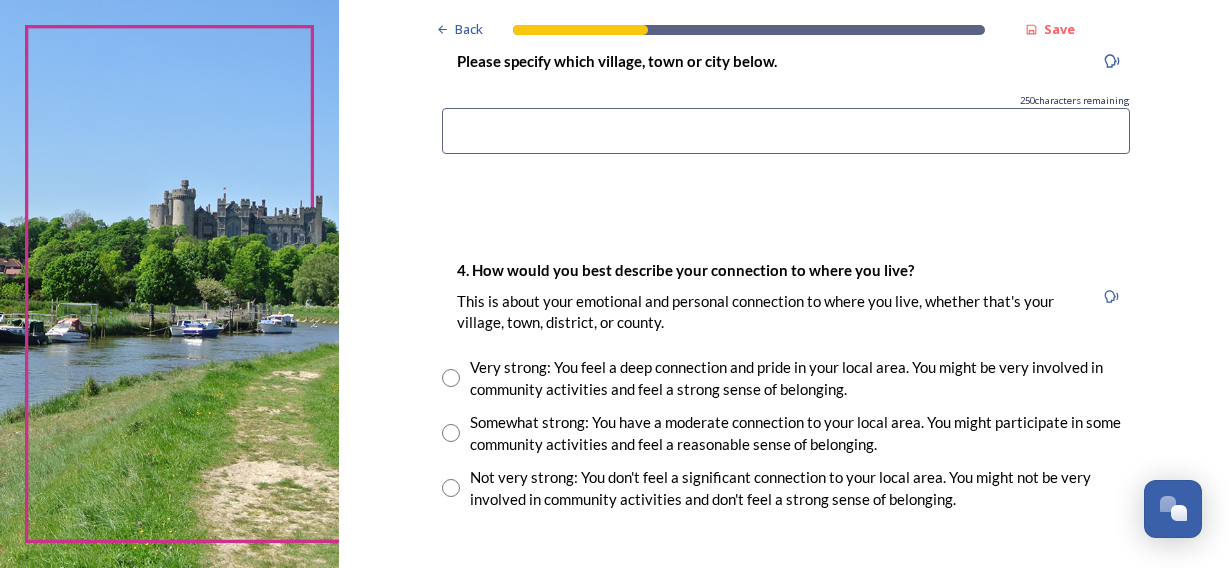 scroll, scrollTop: 1286, scrollLeft: 0, axis: vertical 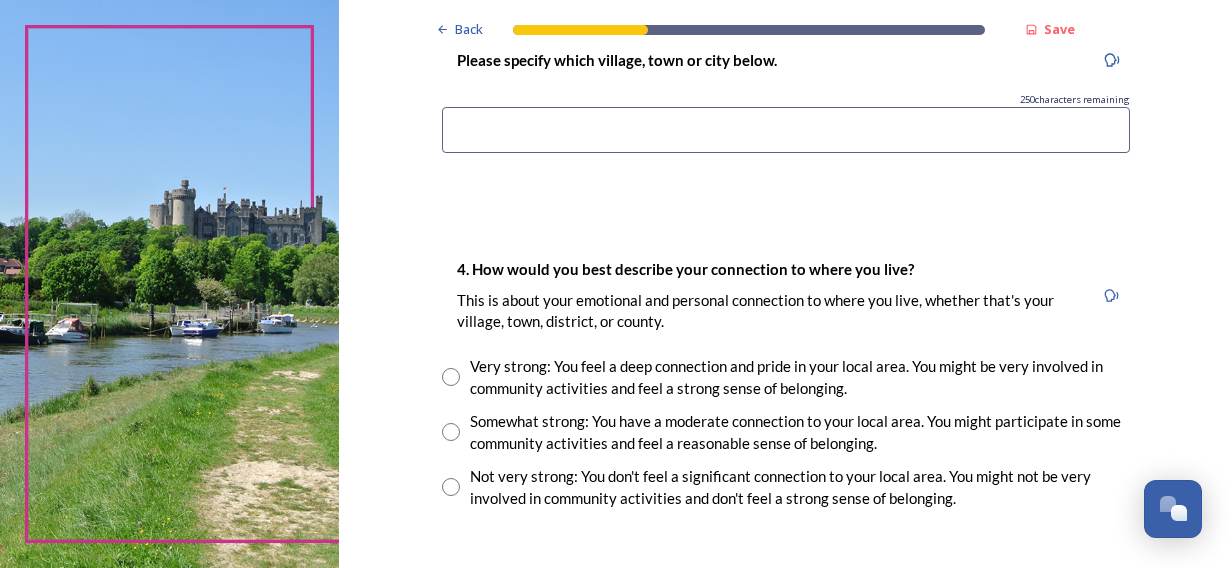 click at bounding box center (786, 130) 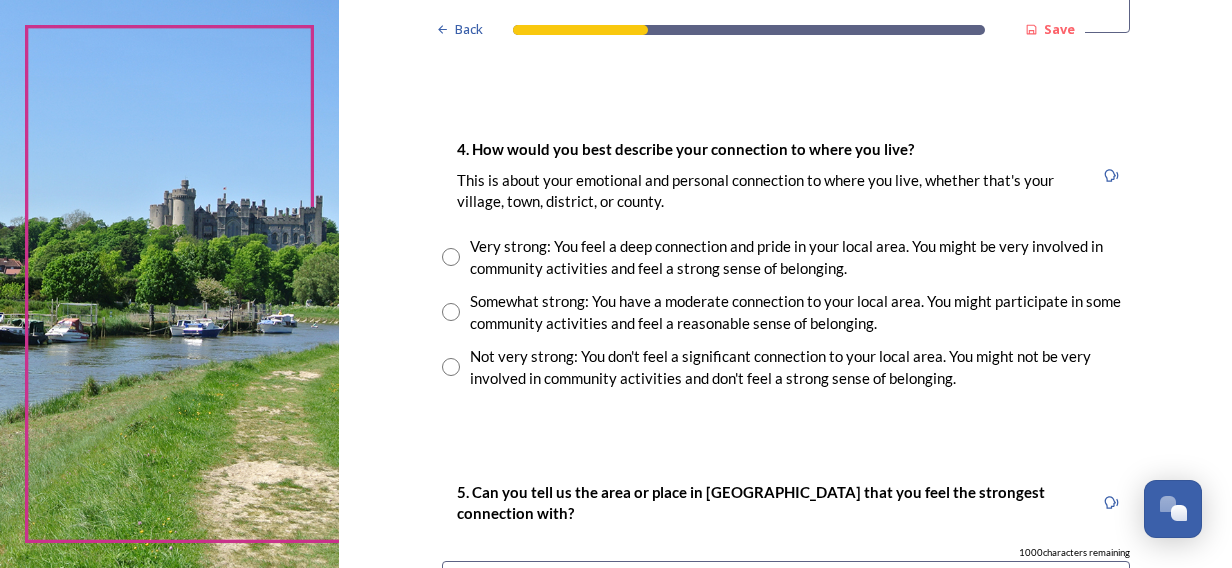scroll, scrollTop: 1401, scrollLeft: 0, axis: vertical 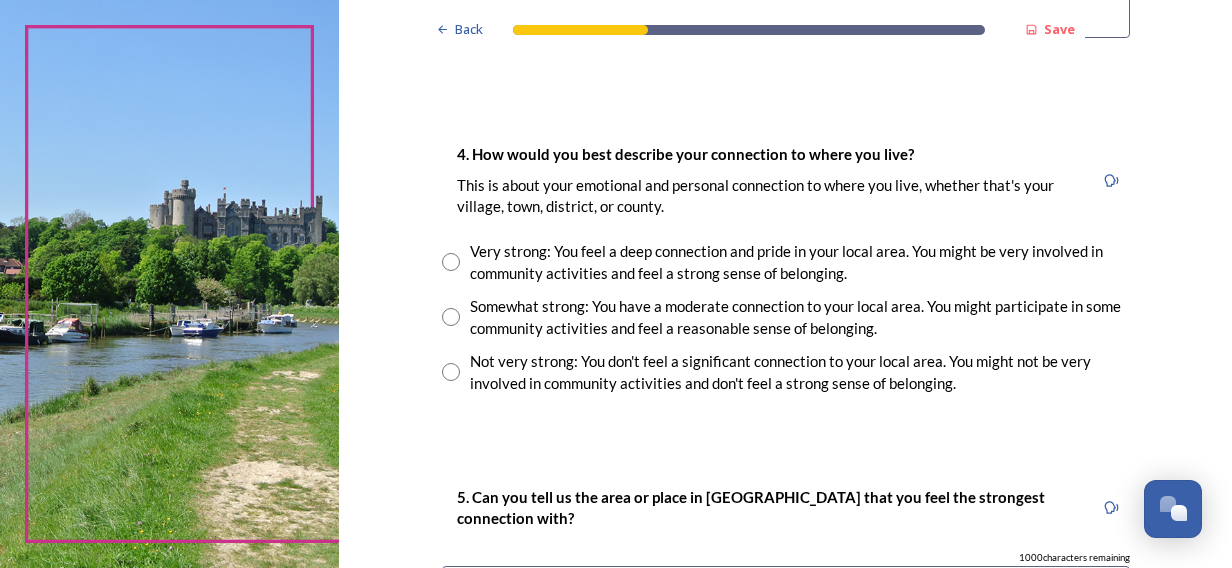 type on "Hampshire / Waterlooville" 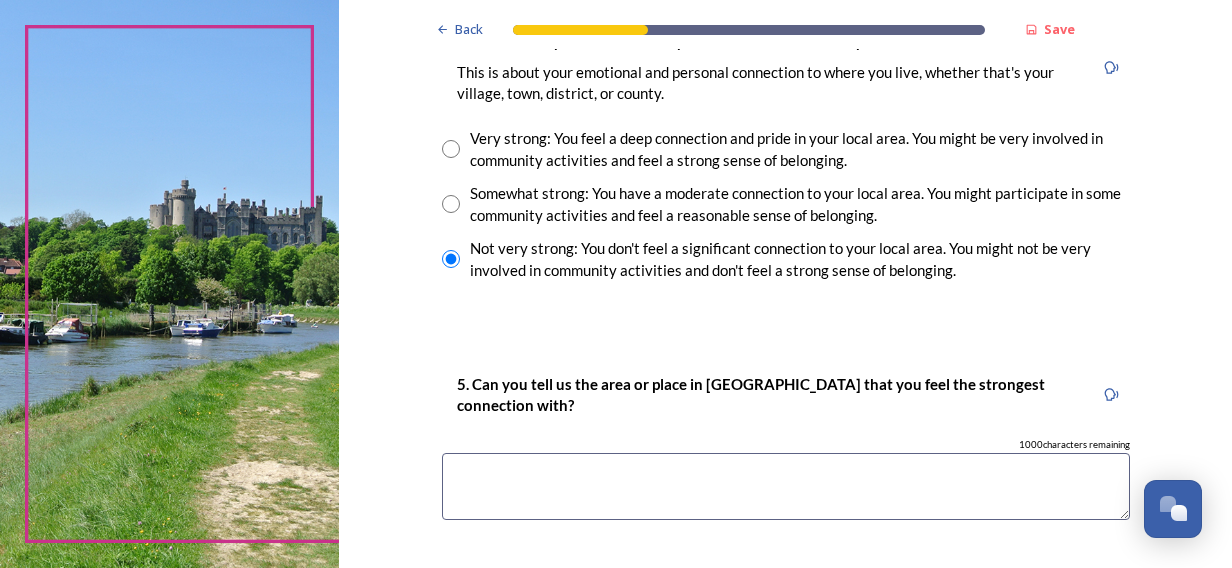 scroll, scrollTop: 1516, scrollLeft: 0, axis: vertical 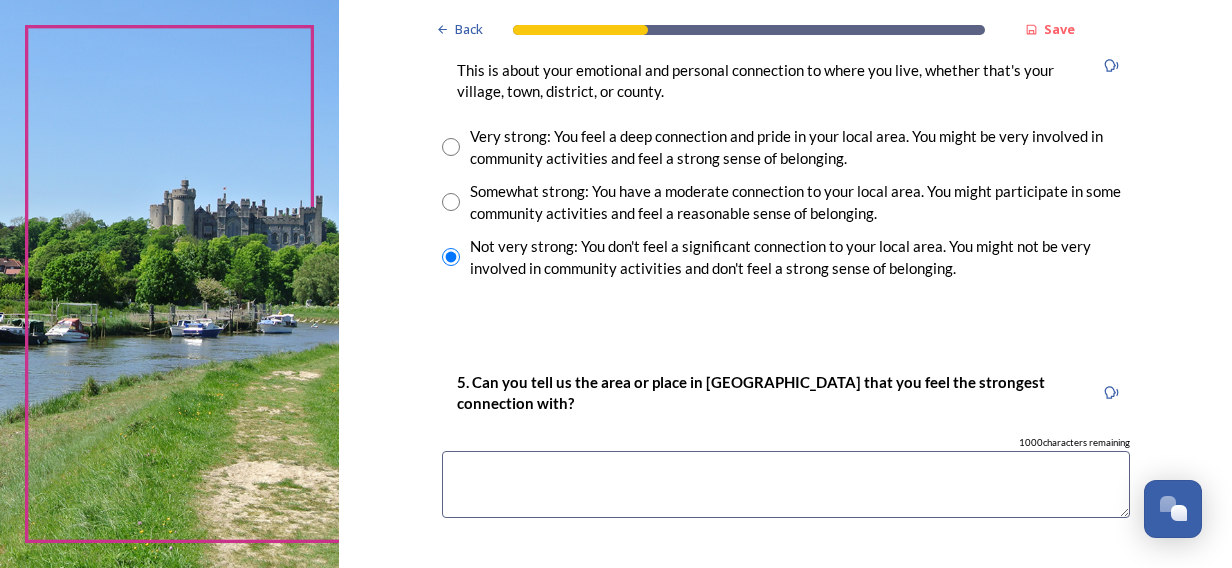 click at bounding box center (451, 202) 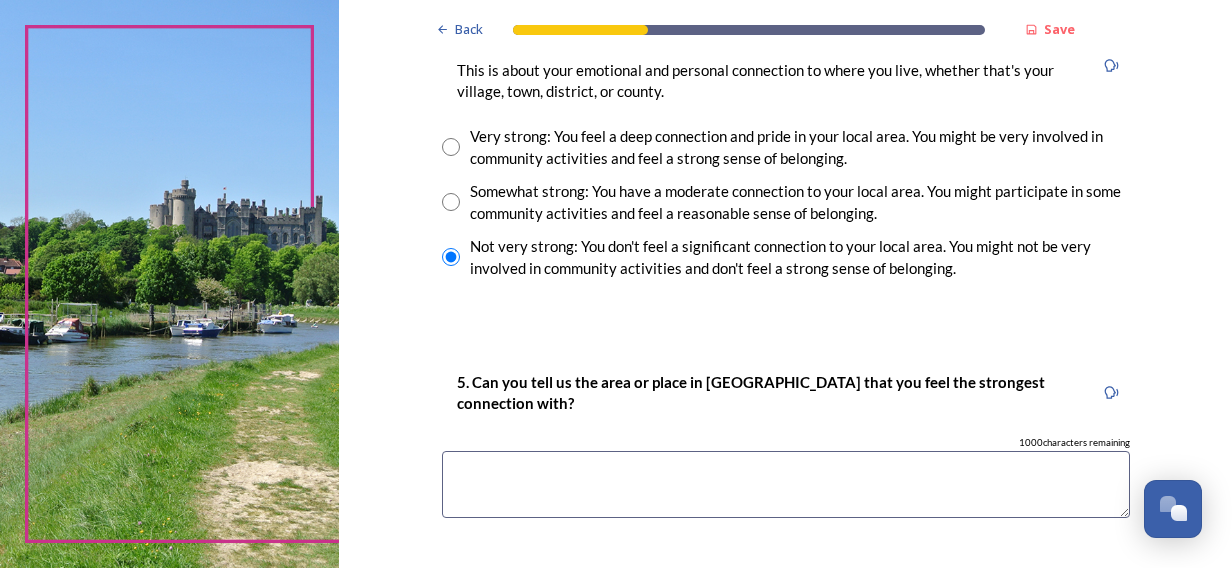 radio on "true" 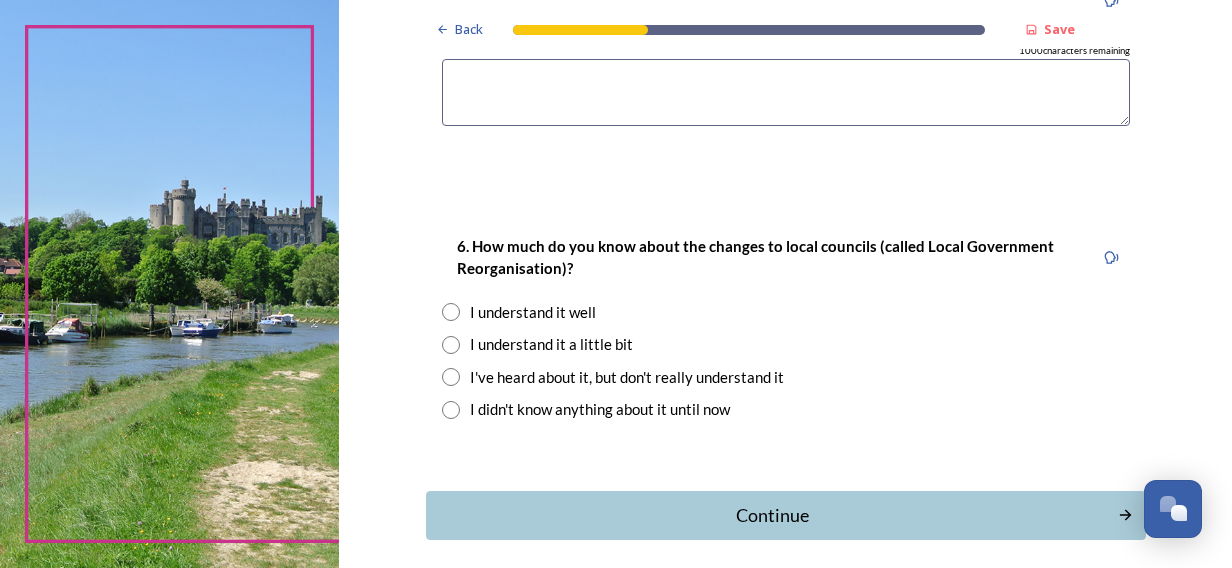 scroll, scrollTop: 1933, scrollLeft: 0, axis: vertical 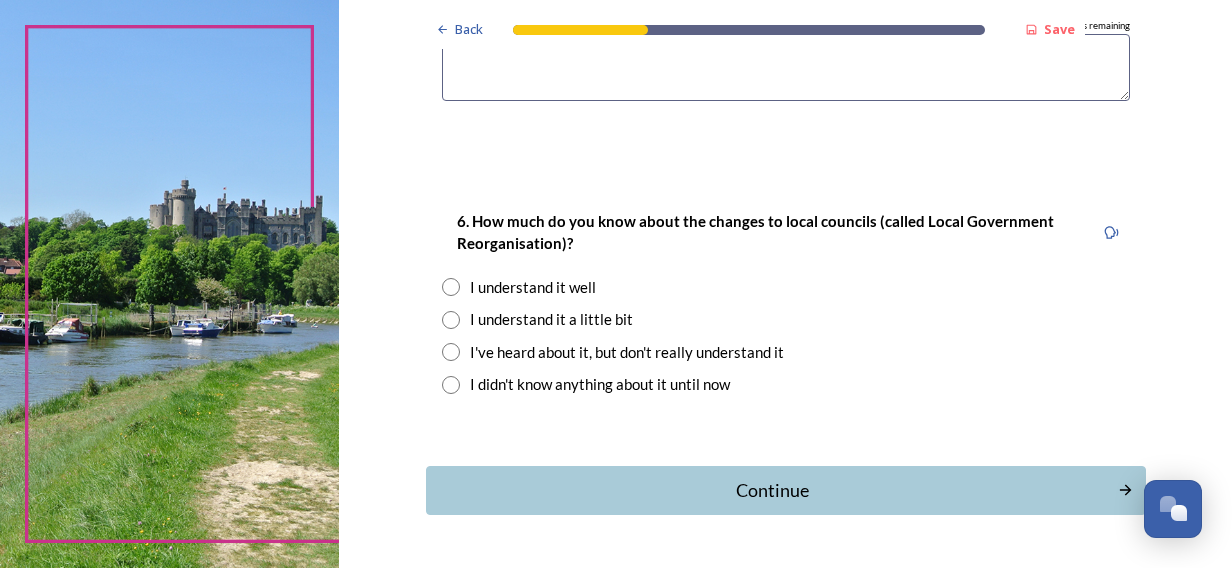 click on "I've heard about it, but don't really understand it" at bounding box center [627, 352] 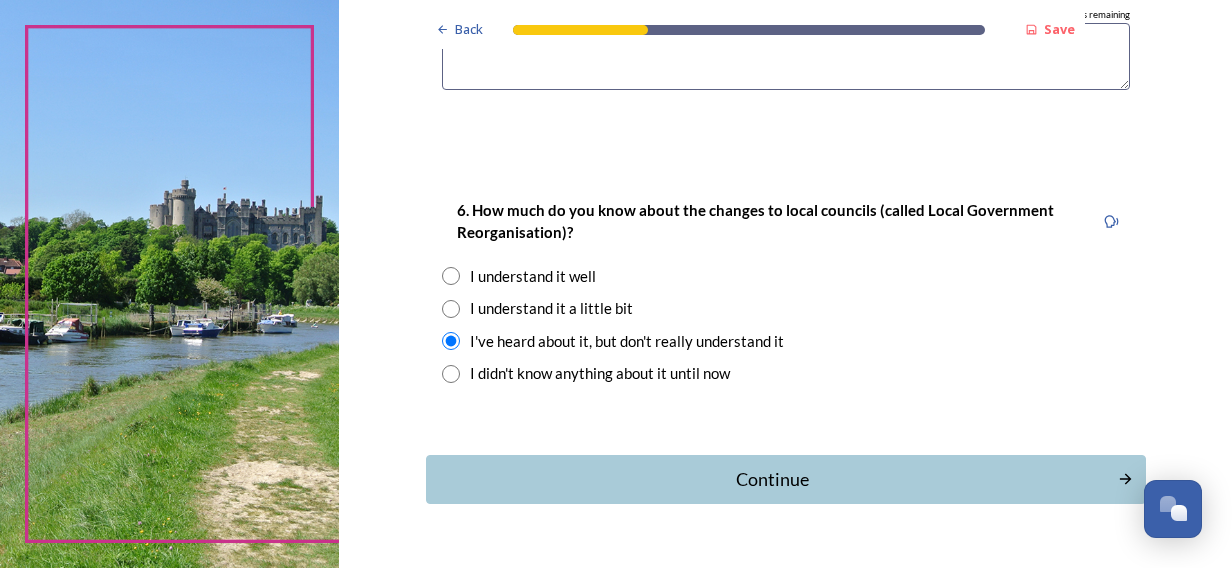 scroll, scrollTop: 1945, scrollLeft: 0, axis: vertical 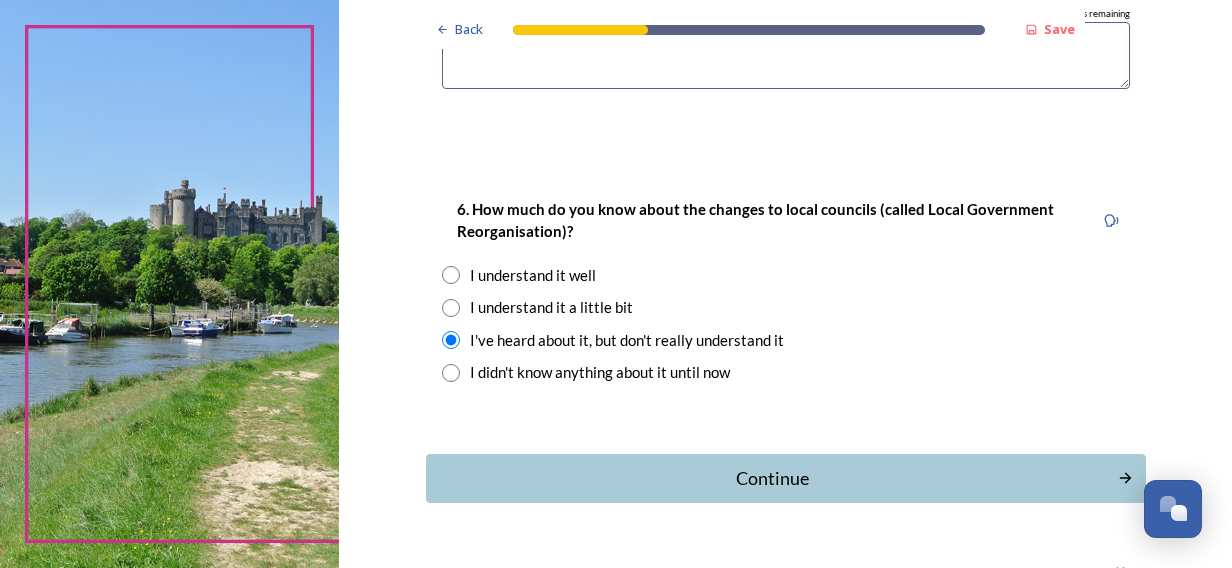 click on "6. How much do you know about the changes to local councils (called Local Government Reorganisation)?   I understand it well I understand it a little bit I've heard about it, but don't really understand it I didn't know anything about it until now" at bounding box center [786, 290] 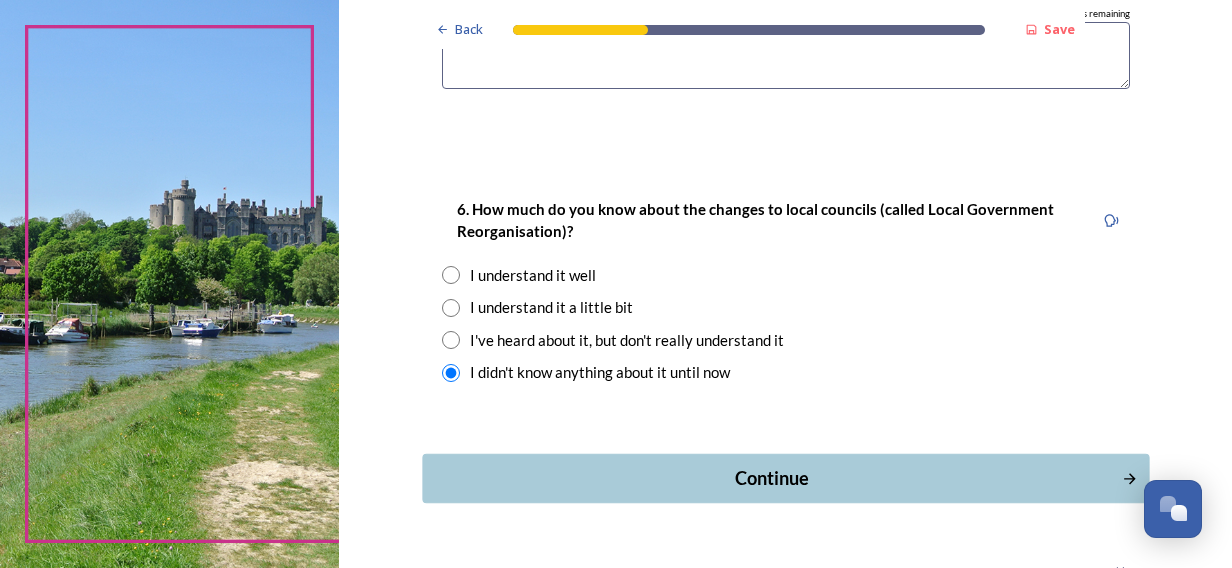 click on "Continue" at bounding box center [785, 478] 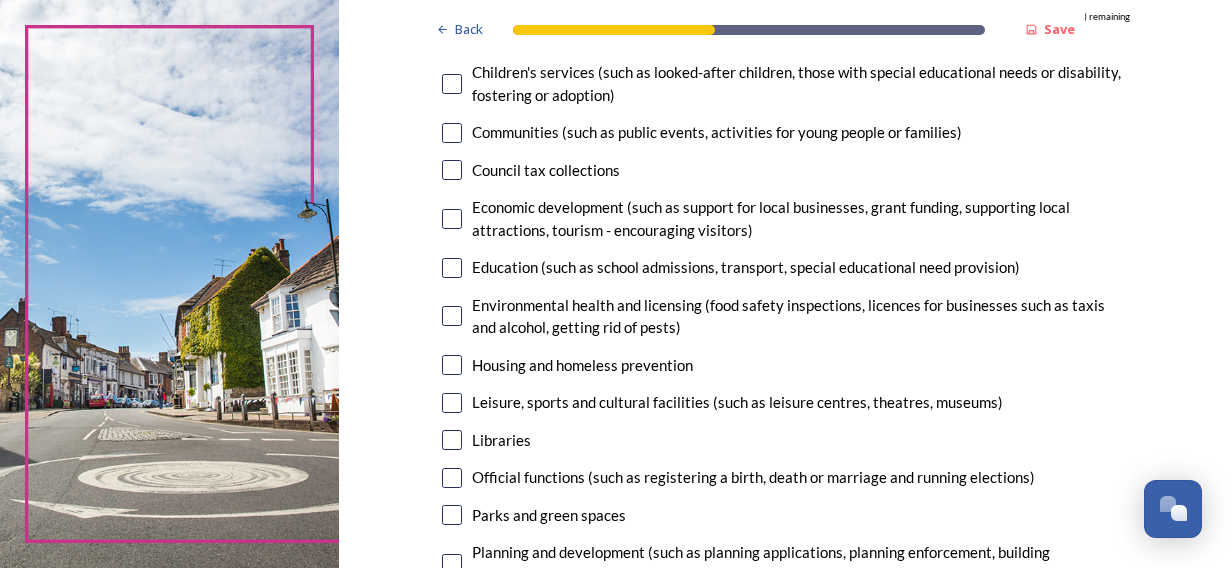 scroll, scrollTop: 303, scrollLeft: 0, axis: vertical 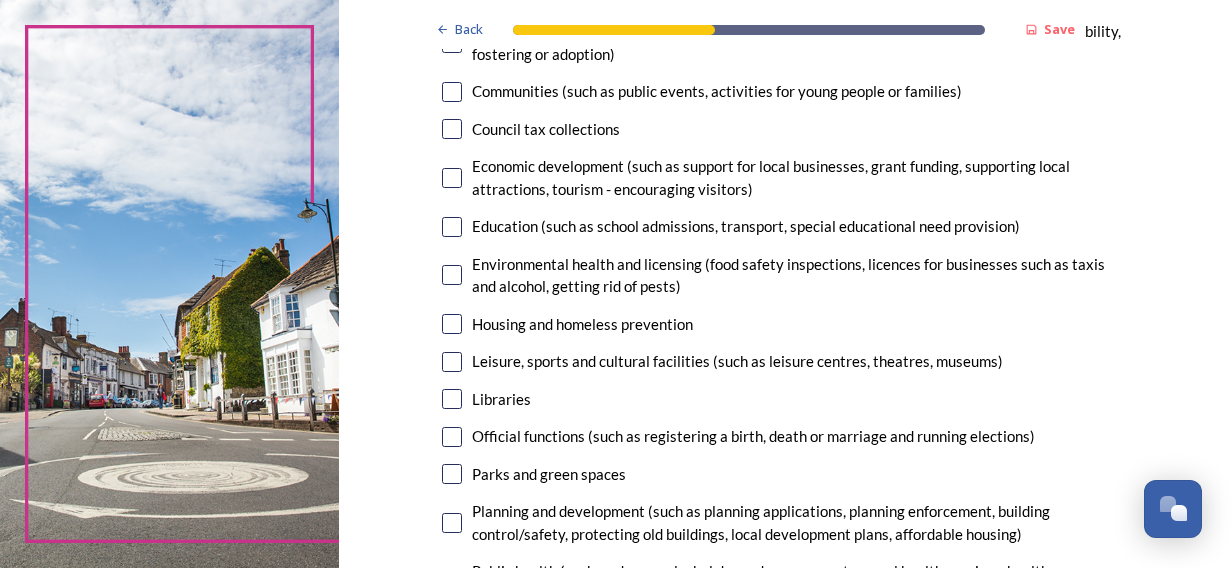 click at bounding box center (452, 324) 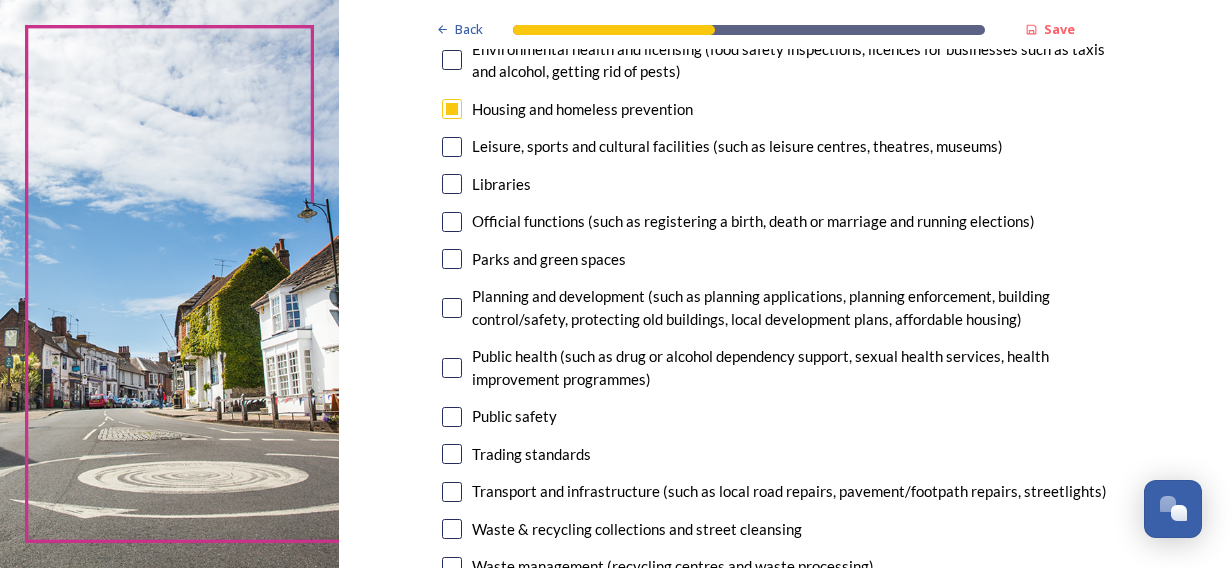 scroll, scrollTop: 522, scrollLeft: 0, axis: vertical 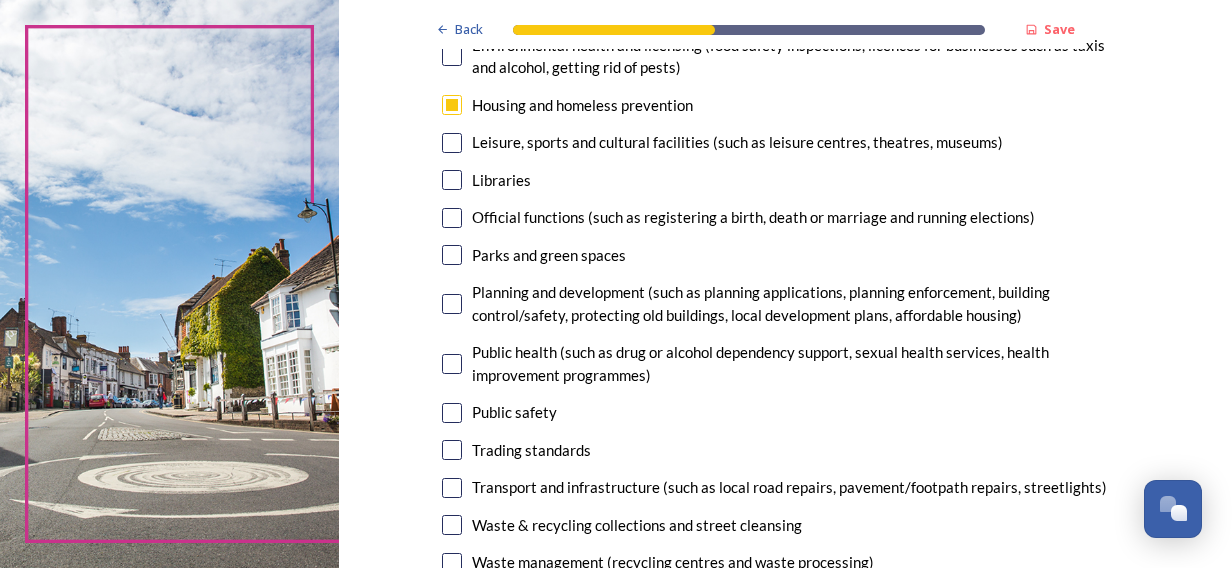 click at bounding box center (452, 364) 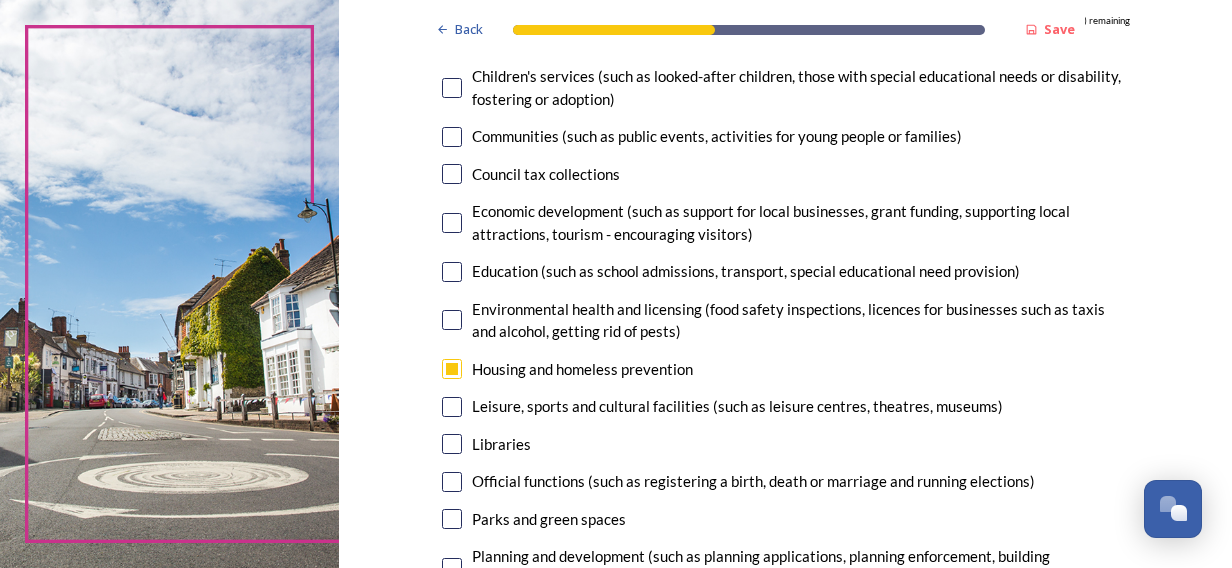 scroll, scrollTop: 255, scrollLeft: 0, axis: vertical 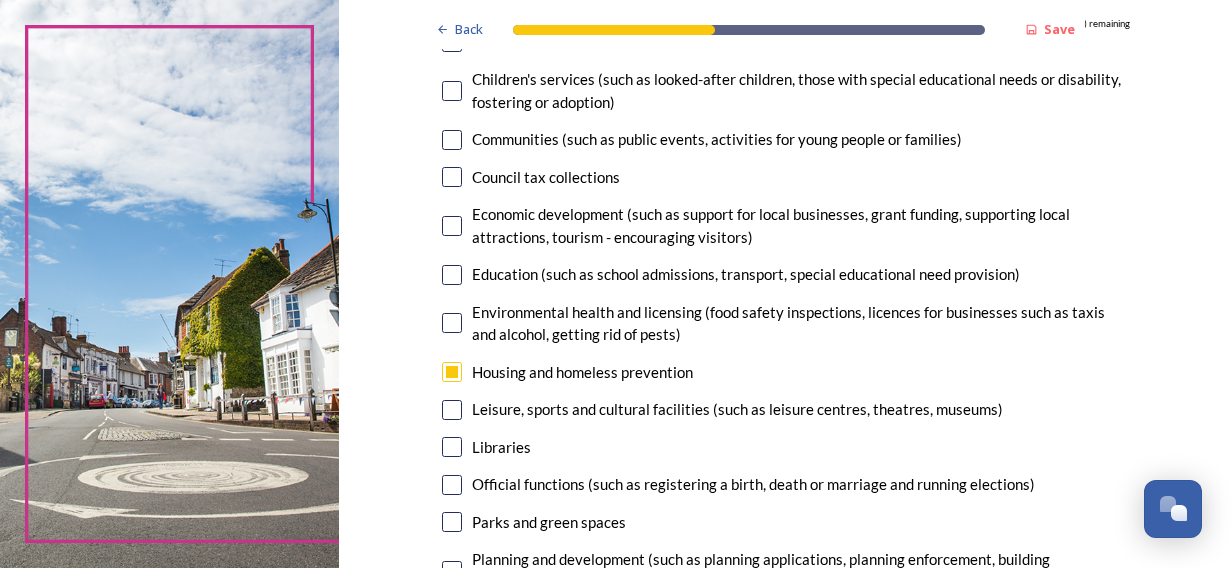 click at bounding box center (452, 91) 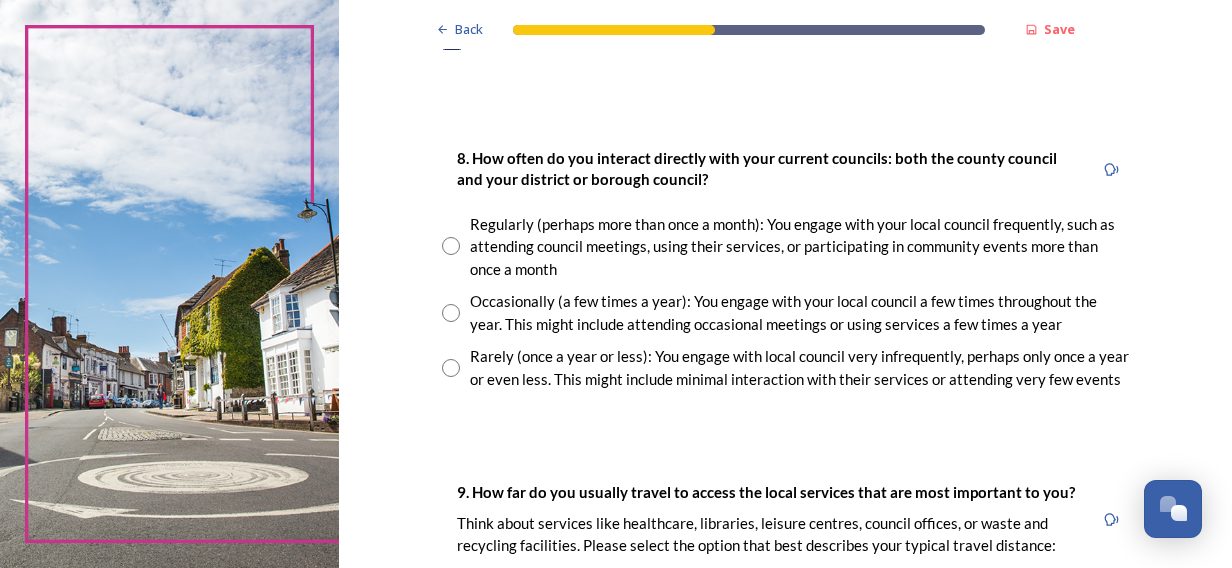 scroll, scrollTop: 1044, scrollLeft: 0, axis: vertical 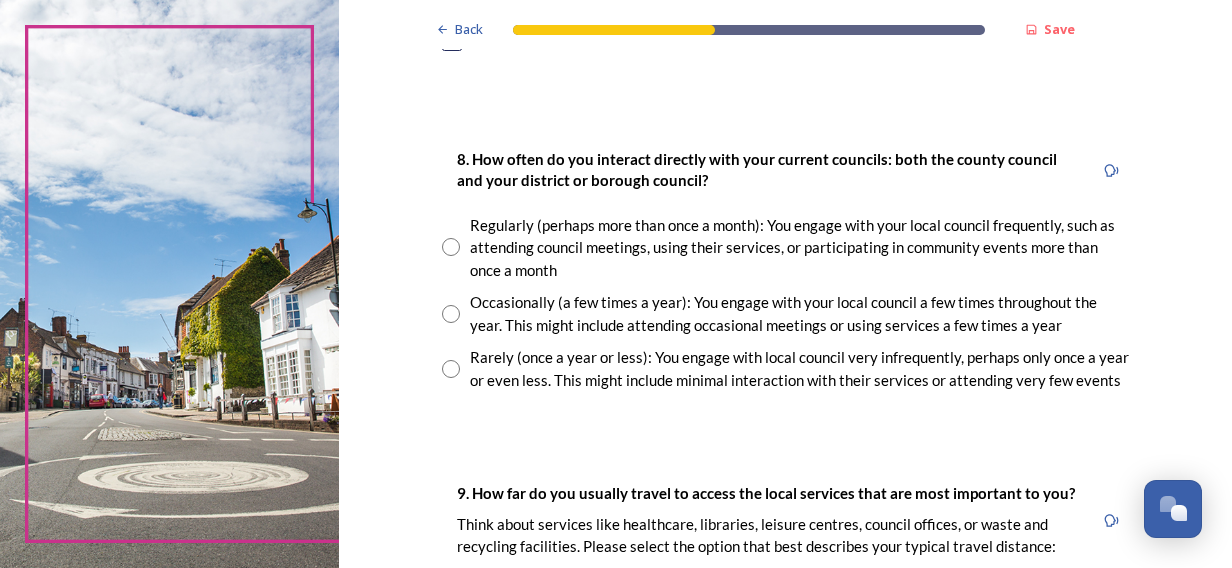 click at bounding box center [451, 369] 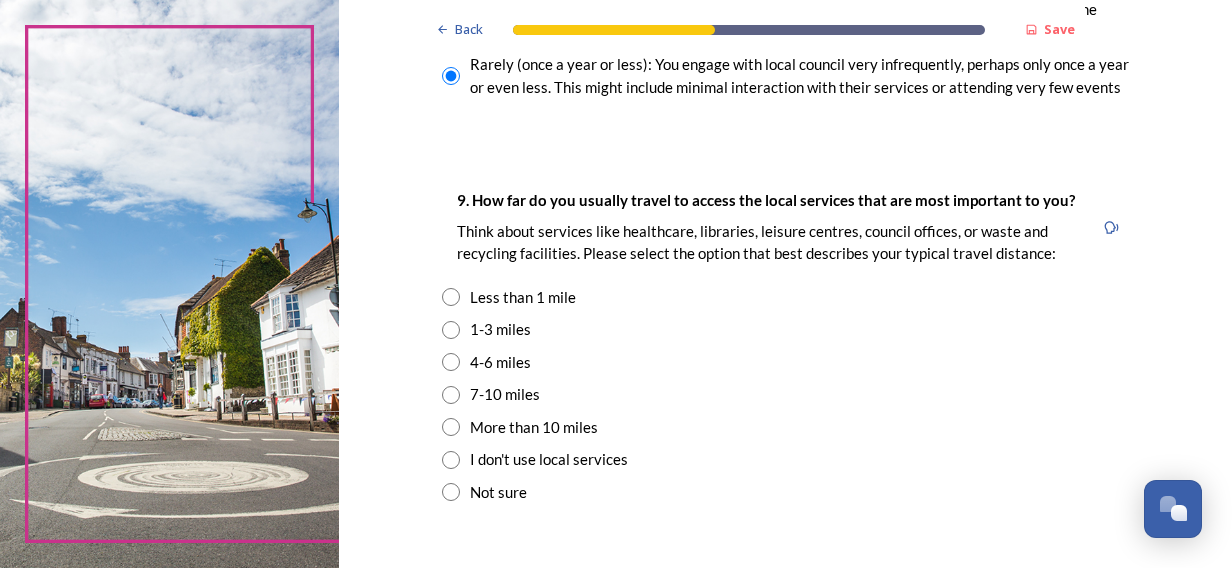 scroll, scrollTop: 1340, scrollLeft: 0, axis: vertical 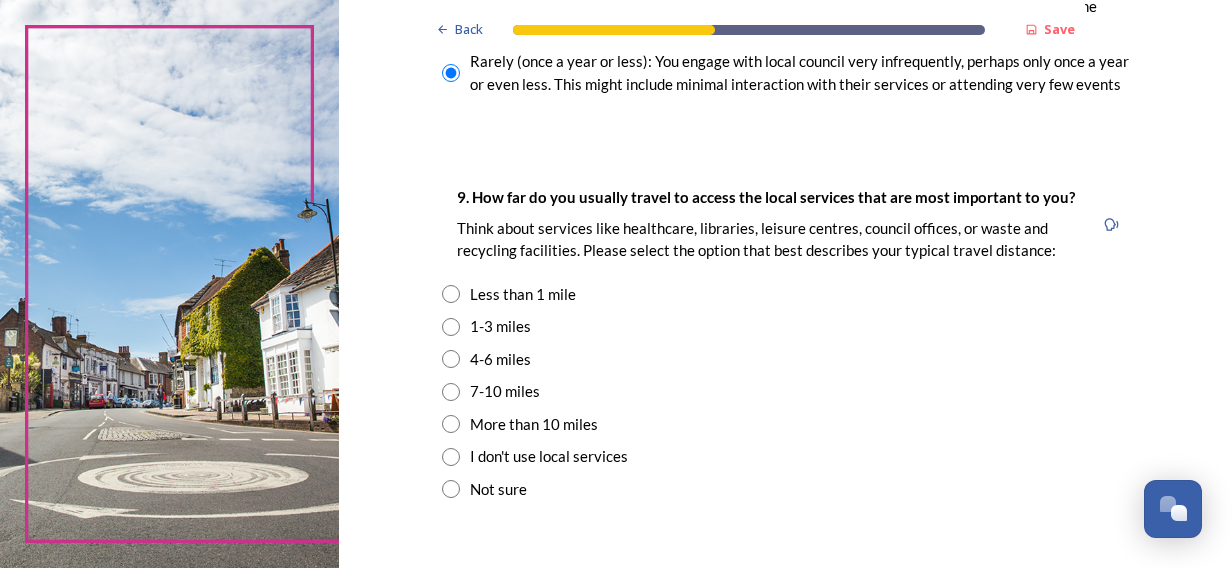 click at bounding box center [451, 457] 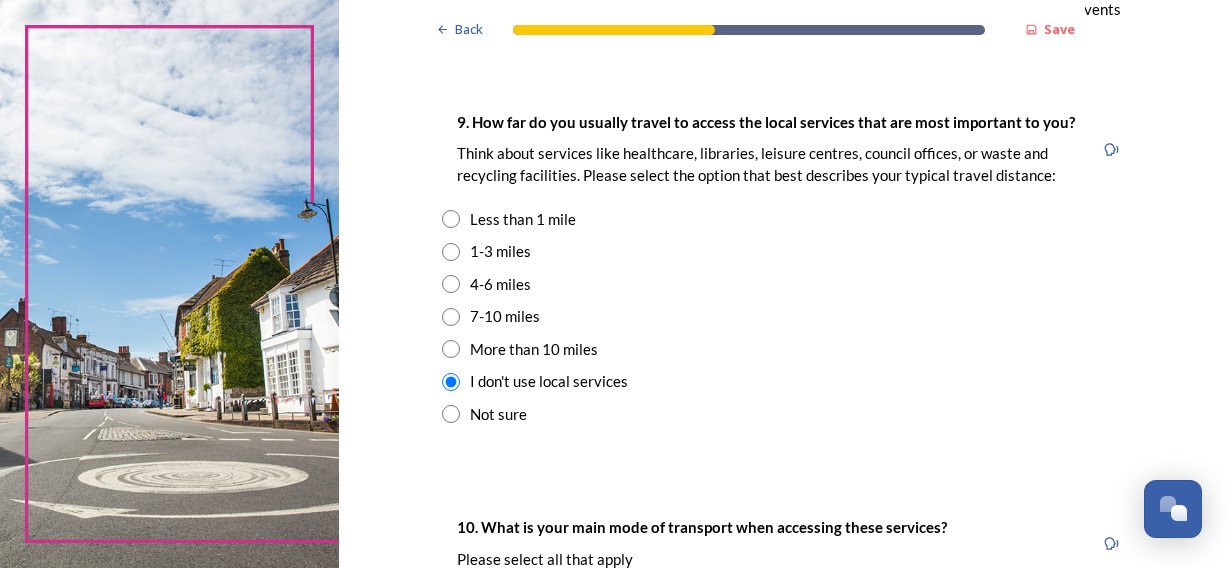 scroll, scrollTop: 1453, scrollLeft: 0, axis: vertical 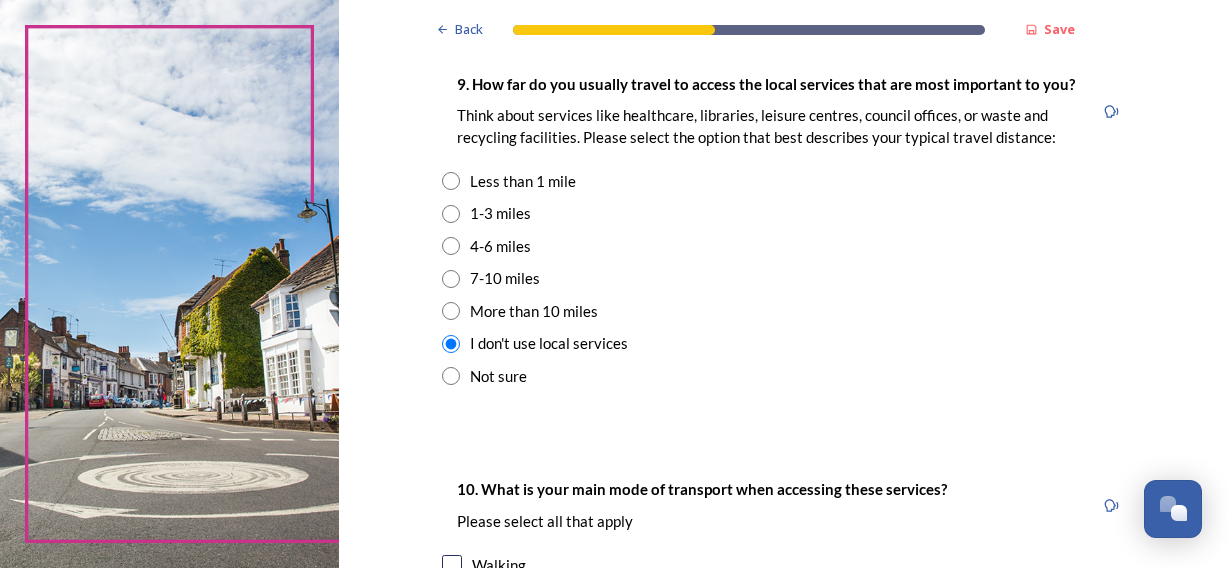click at bounding box center (451, 181) 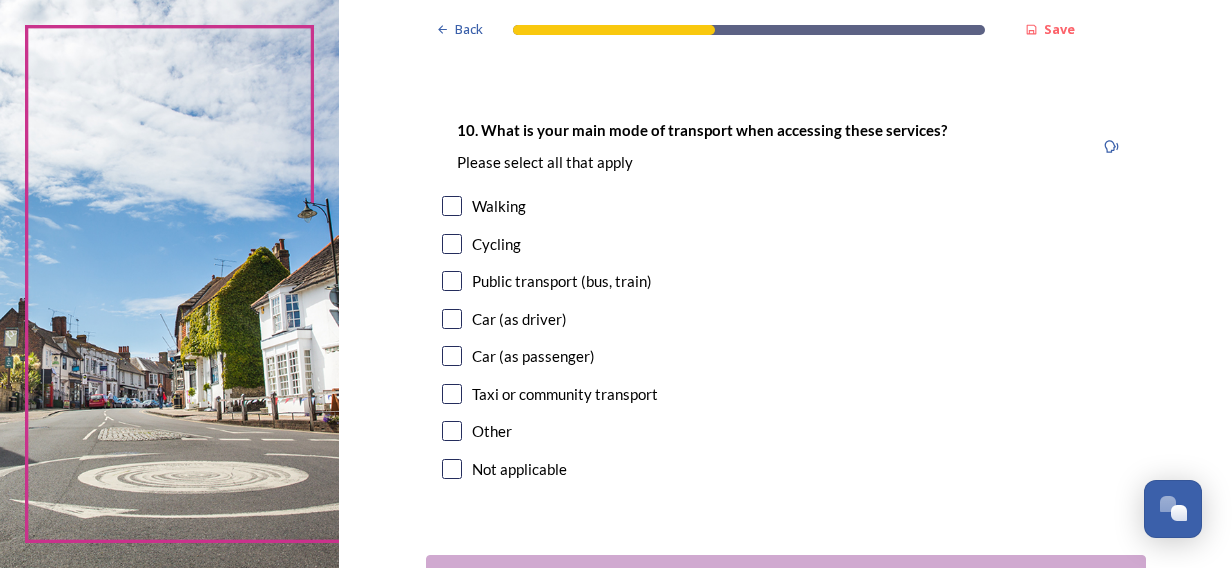 scroll, scrollTop: 1813, scrollLeft: 0, axis: vertical 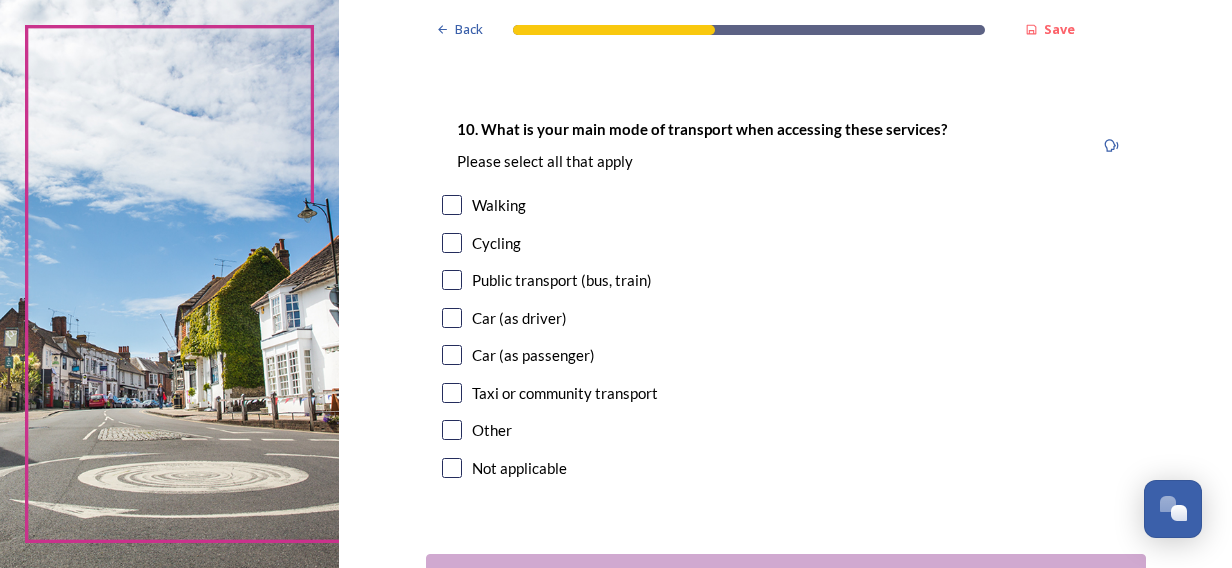 click at bounding box center [452, 318] 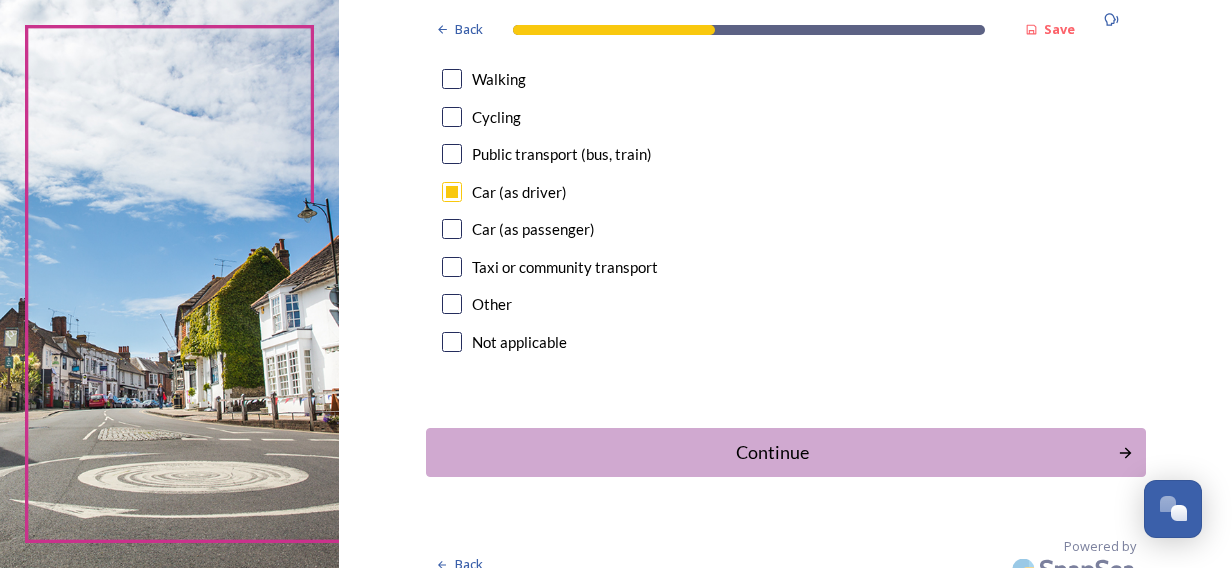 scroll, scrollTop: 1963, scrollLeft: 0, axis: vertical 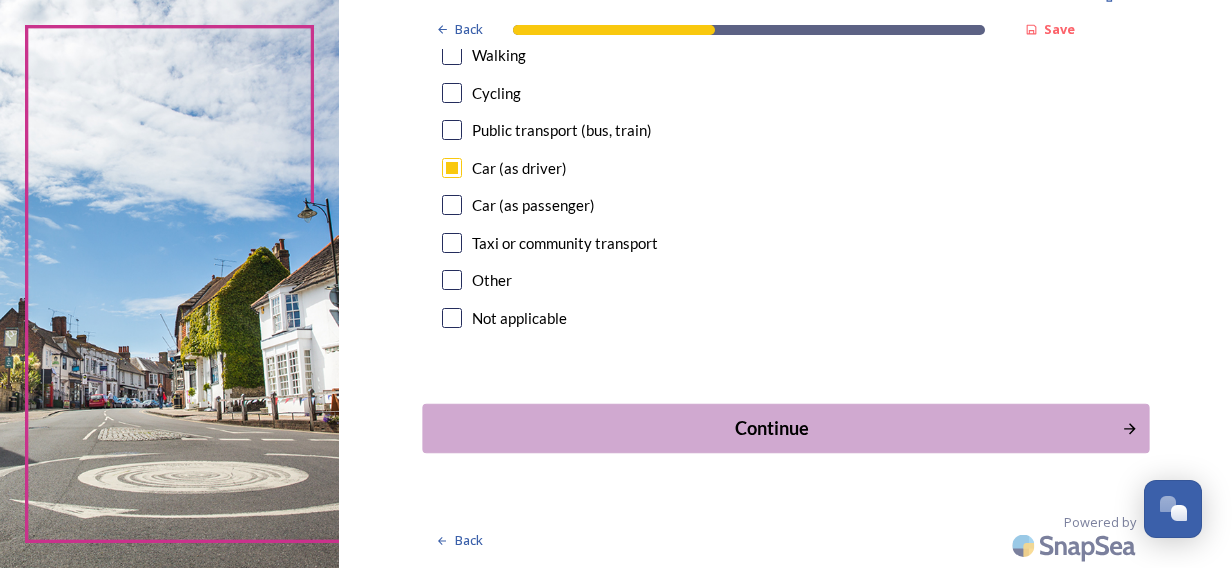 click on "Continue" at bounding box center [771, 428] 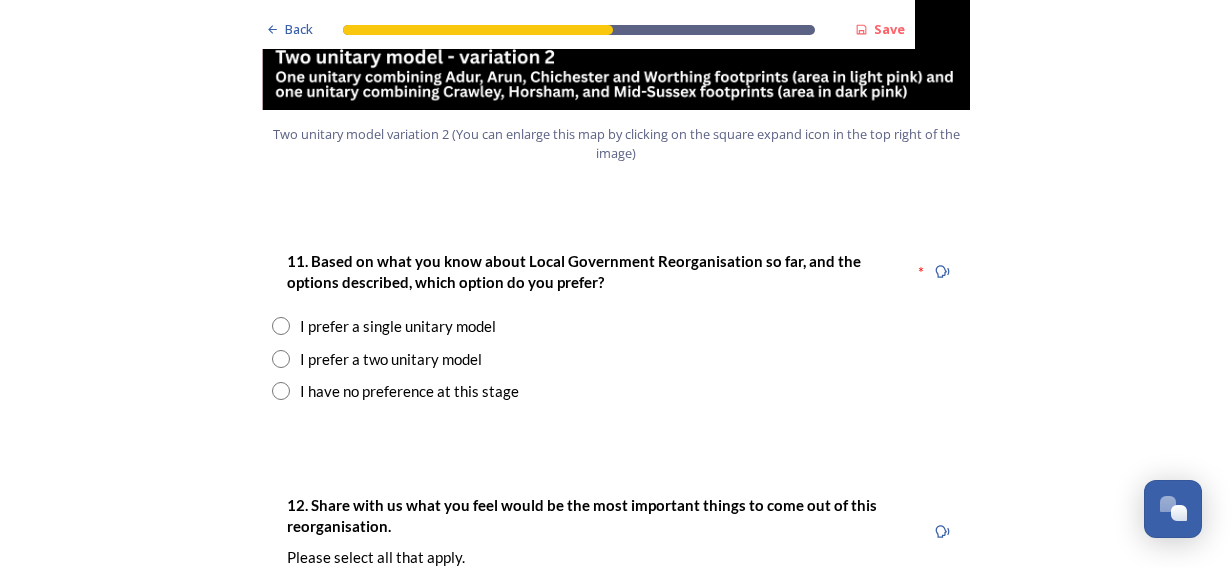 scroll, scrollTop: 2553, scrollLeft: 0, axis: vertical 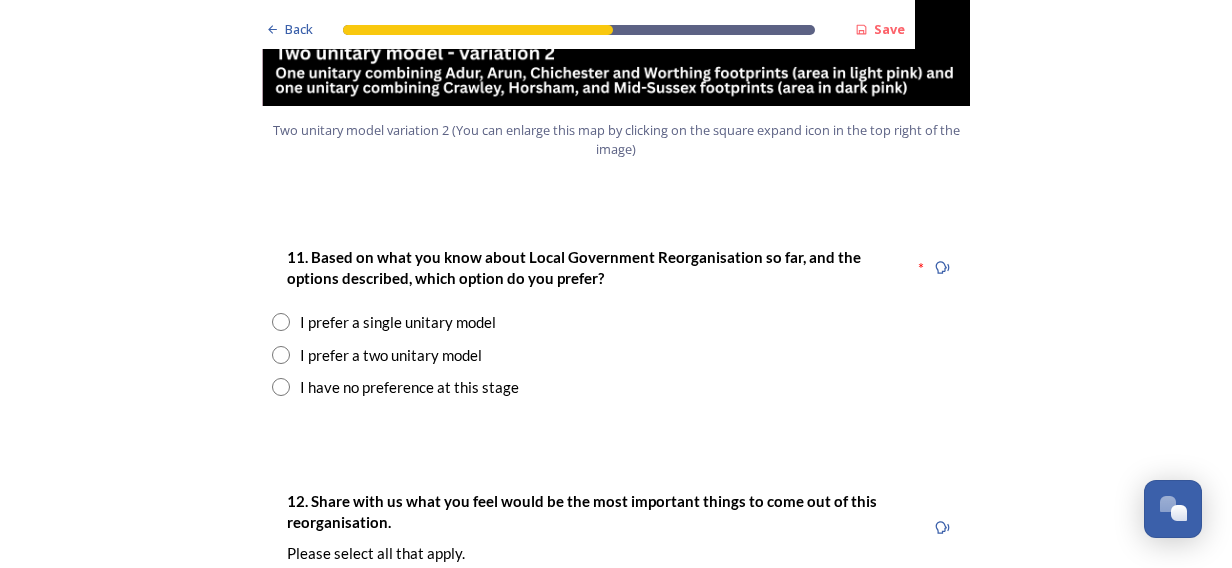 click on "I have no preference at this stage" at bounding box center (409, 387) 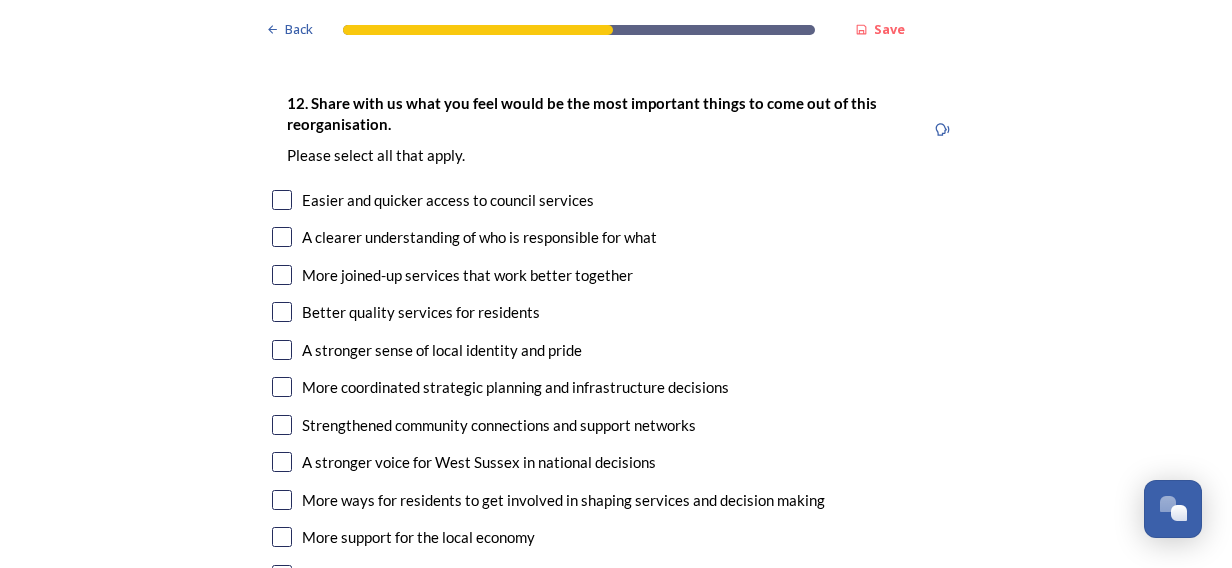 scroll, scrollTop: 3386, scrollLeft: 0, axis: vertical 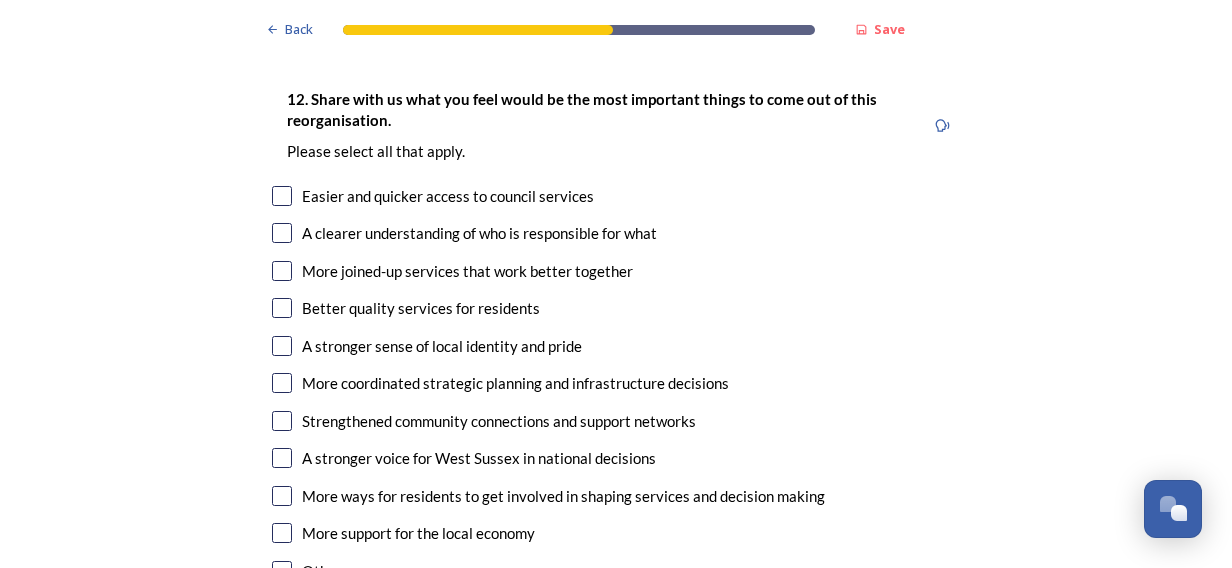 click on "Easier and quicker access to council services" at bounding box center [448, 196] 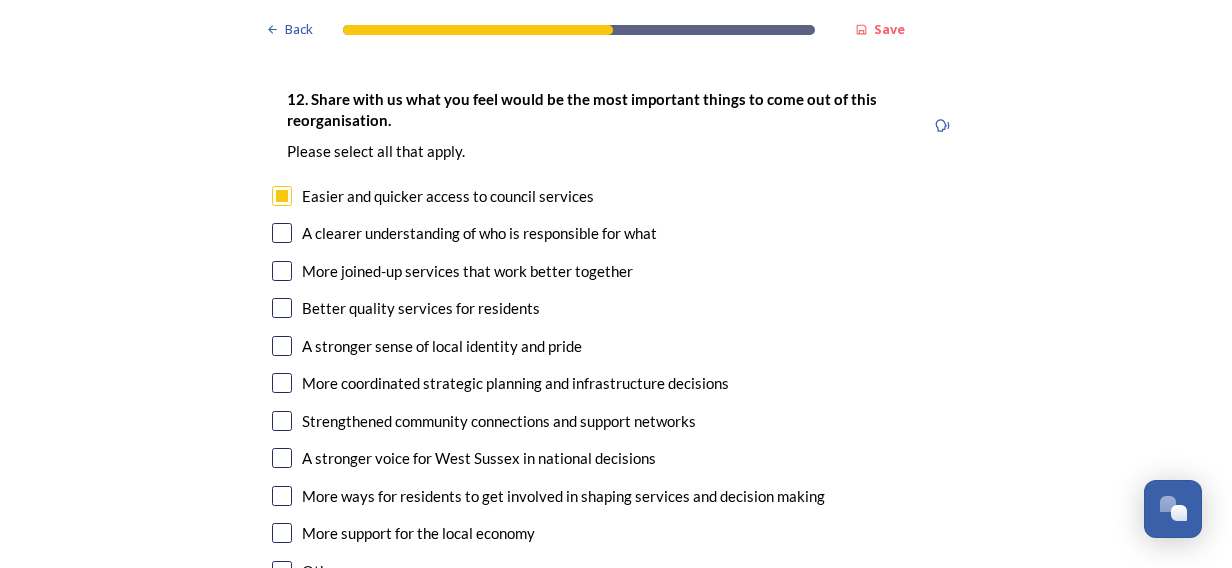 checkbox on "true" 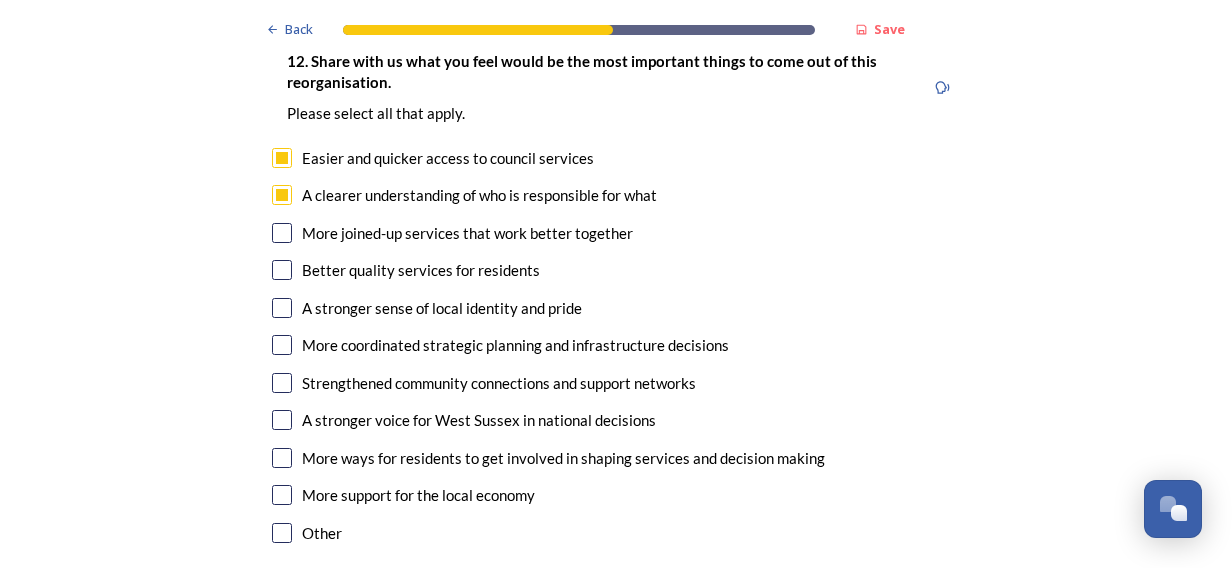 scroll, scrollTop: 3431, scrollLeft: 0, axis: vertical 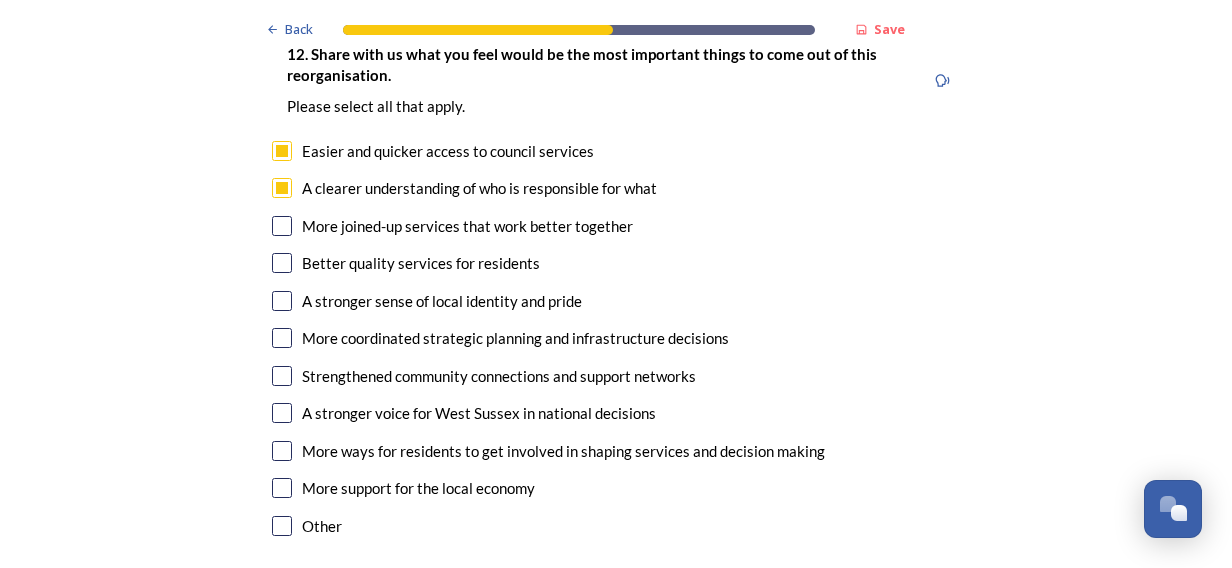 click at bounding box center [282, 263] 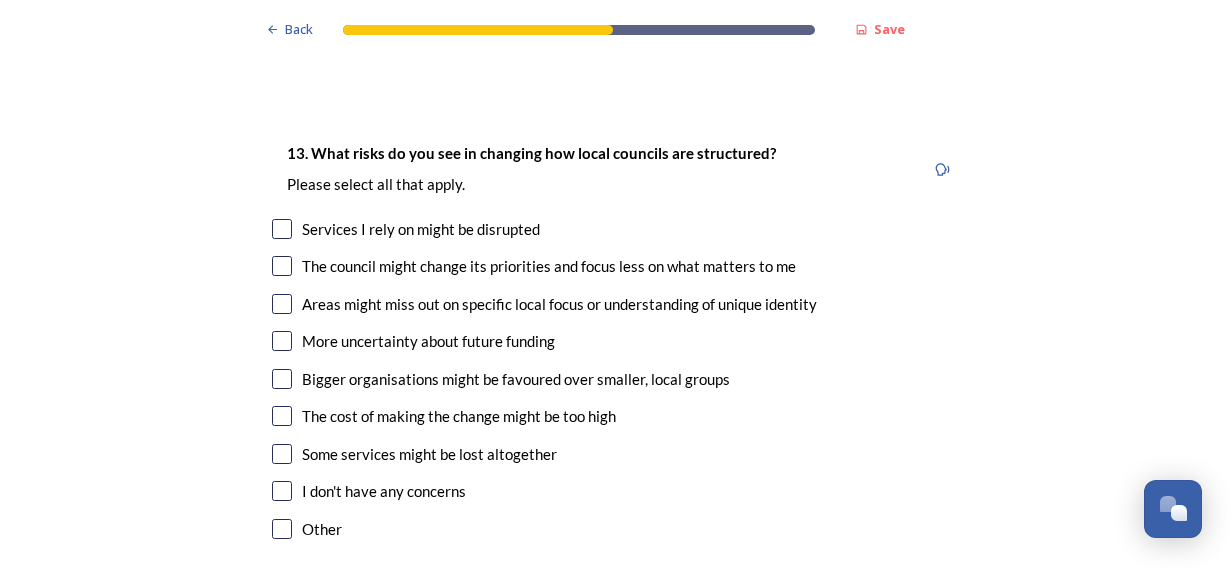 scroll, scrollTop: 3961, scrollLeft: 0, axis: vertical 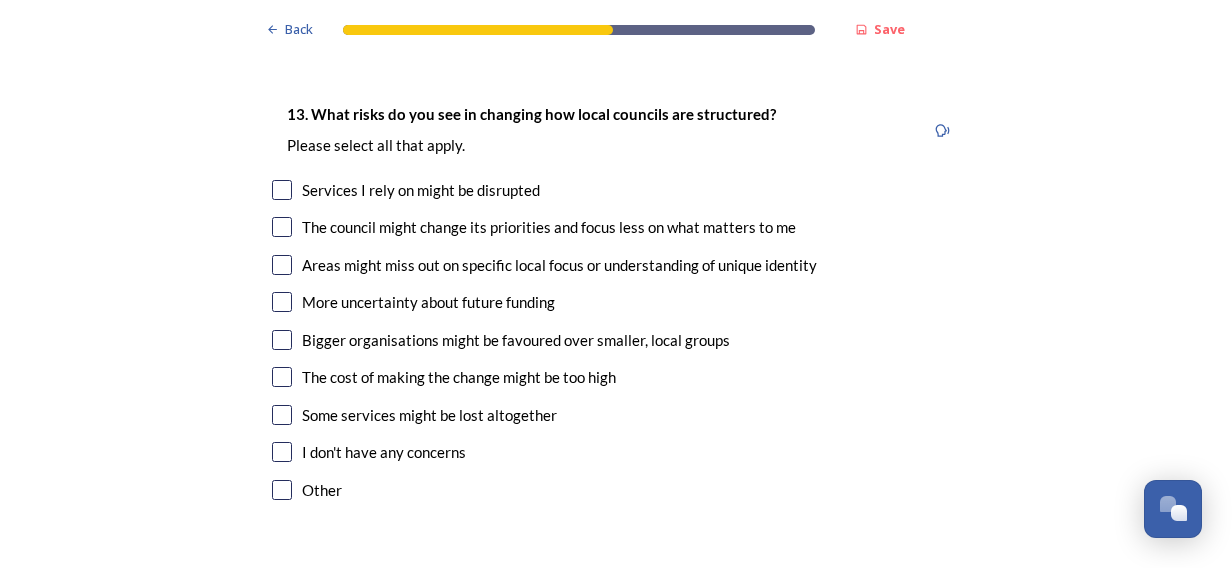 click on "13. What risks do you see in changing how local councils are structured? ﻿Please select all that apply. Services I rely on might be disrupted The council might change its priorities and focus less on what matters to me Areas might miss out on specific local focus or understanding of unique identity More uncertainty about future funding Bigger organisations might be favoured over smaller, local groups The cost of making the change might be too high Some services might be lost altogether I don't have any concerns Other" at bounding box center (616, 304) 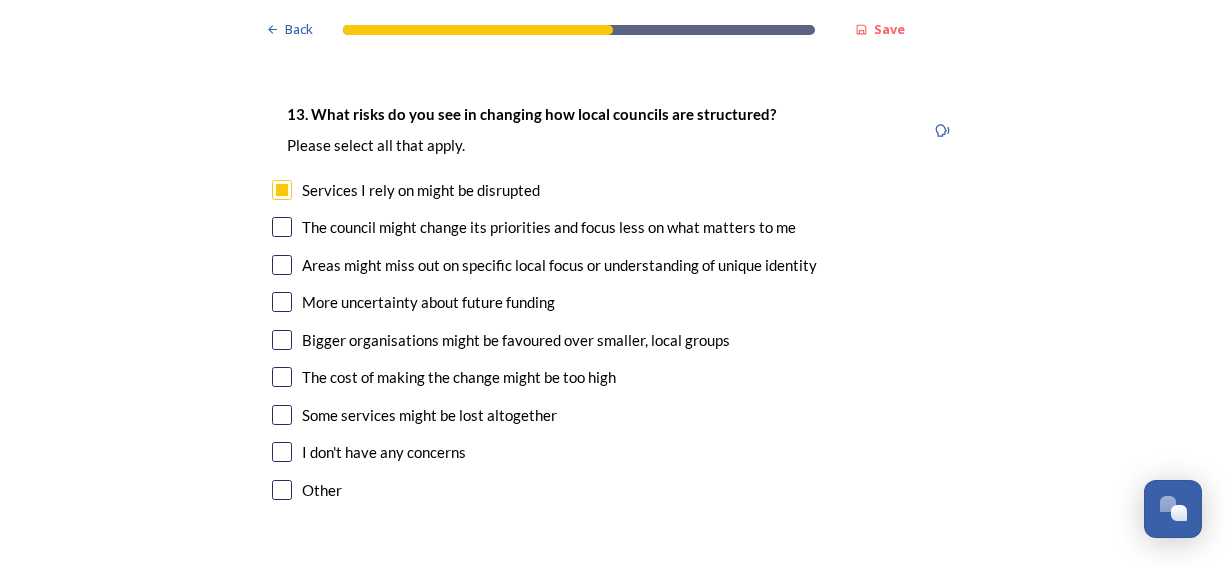 click at bounding box center [282, 227] 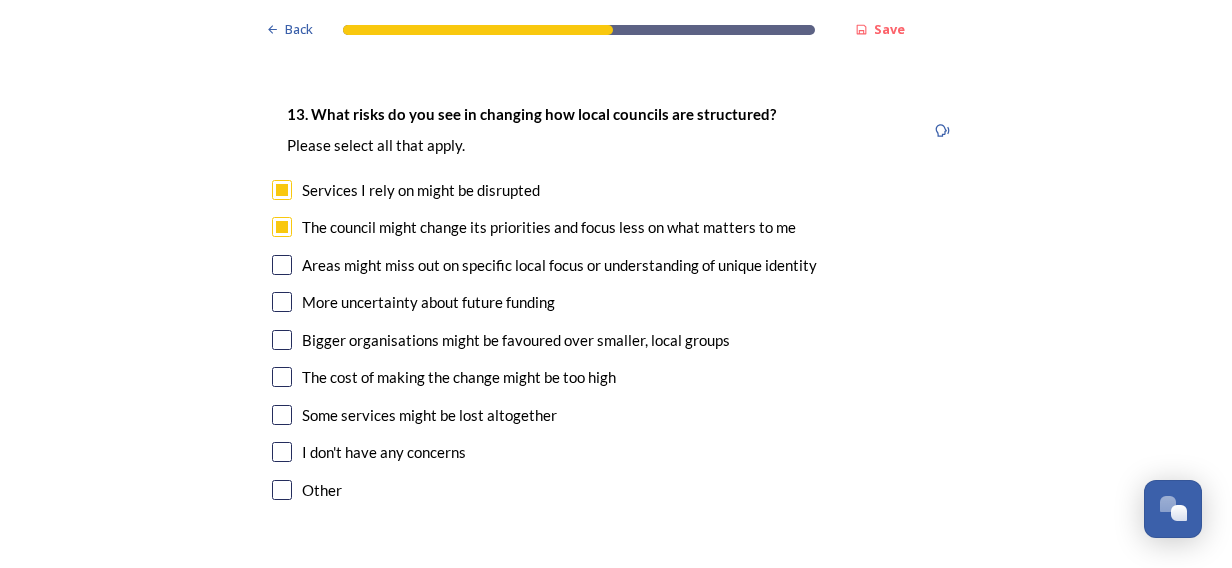 click at bounding box center (282, 340) 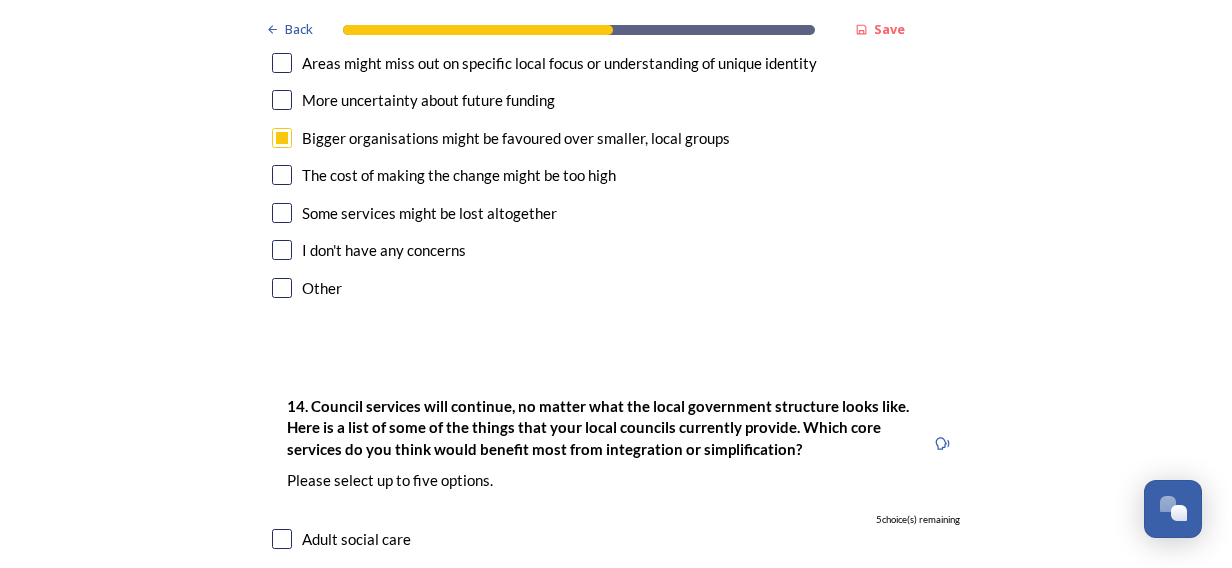 scroll, scrollTop: 4165, scrollLeft: 0, axis: vertical 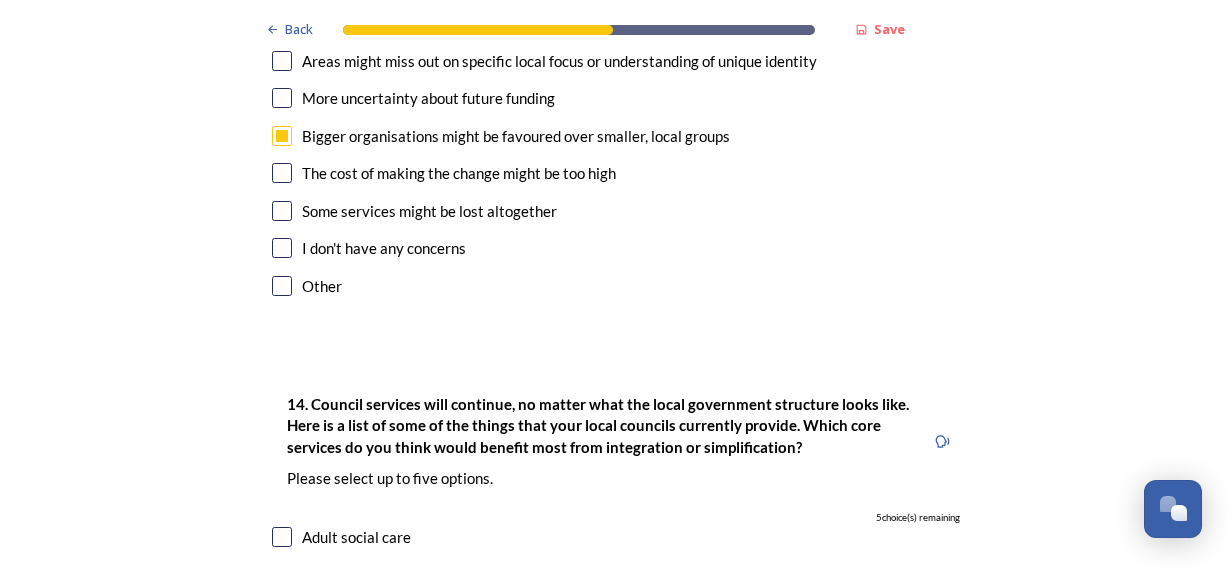 click at bounding box center [282, 173] 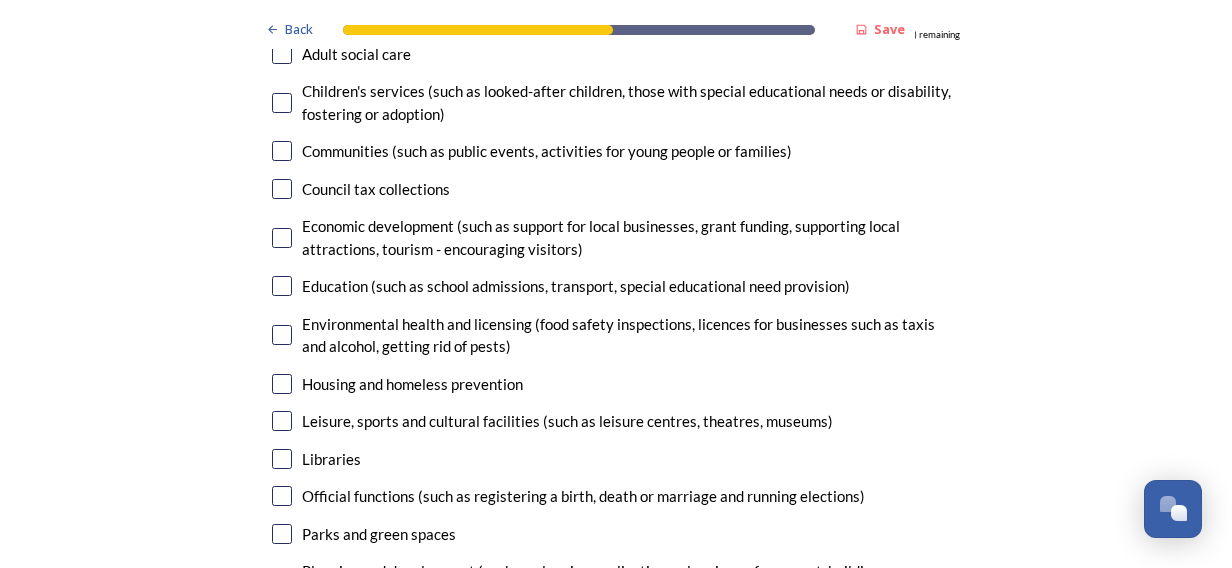 scroll, scrollTop: 4716, scrollLeft: 0, axis: vertical 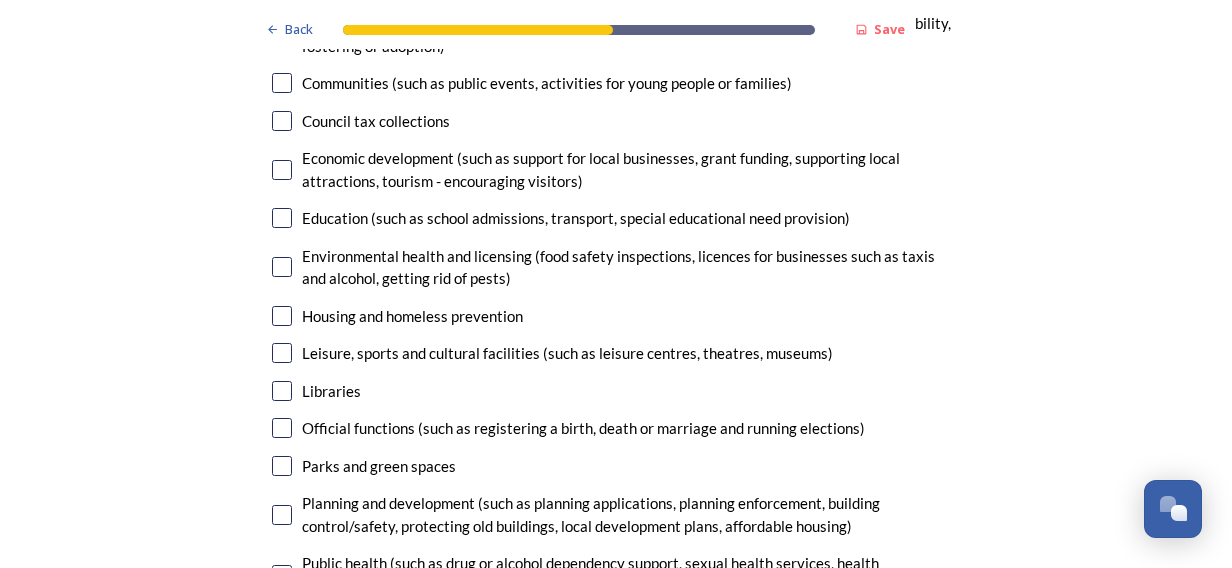 click at bounding box center [282, 316] 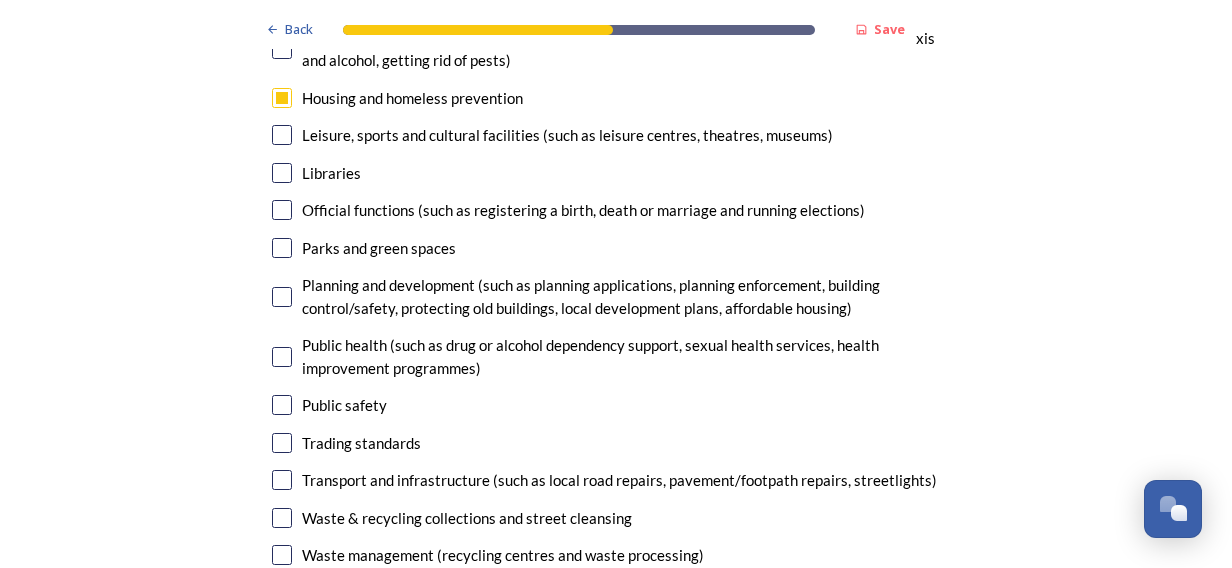 scroll, scrollTop: 4959, scrollLeft: 0, axis: vertical 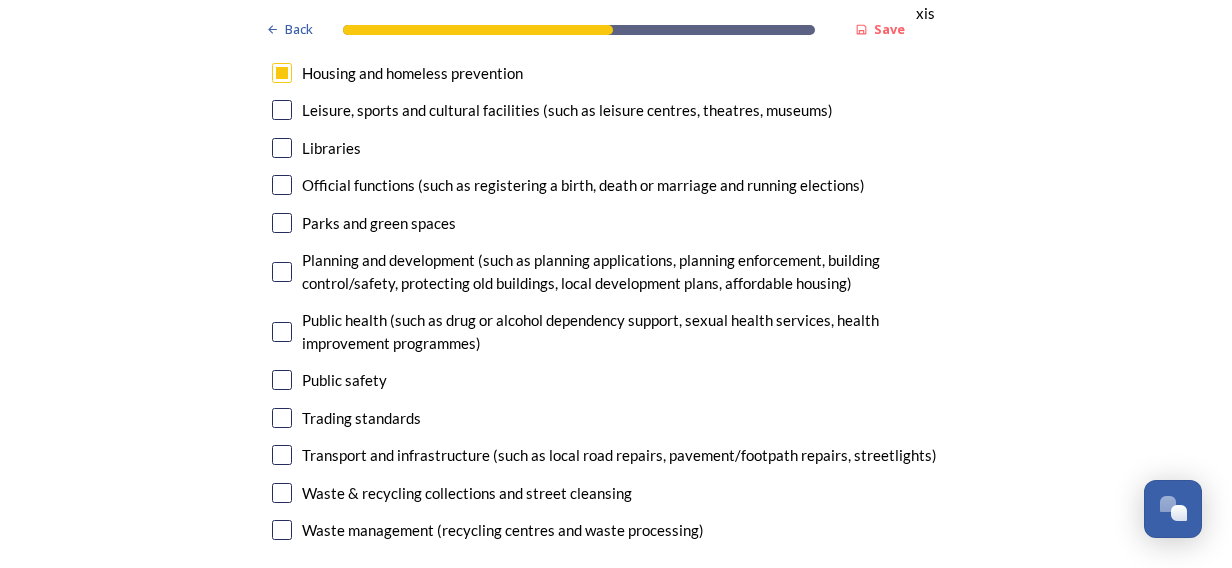click at bounding box center (282, 332) 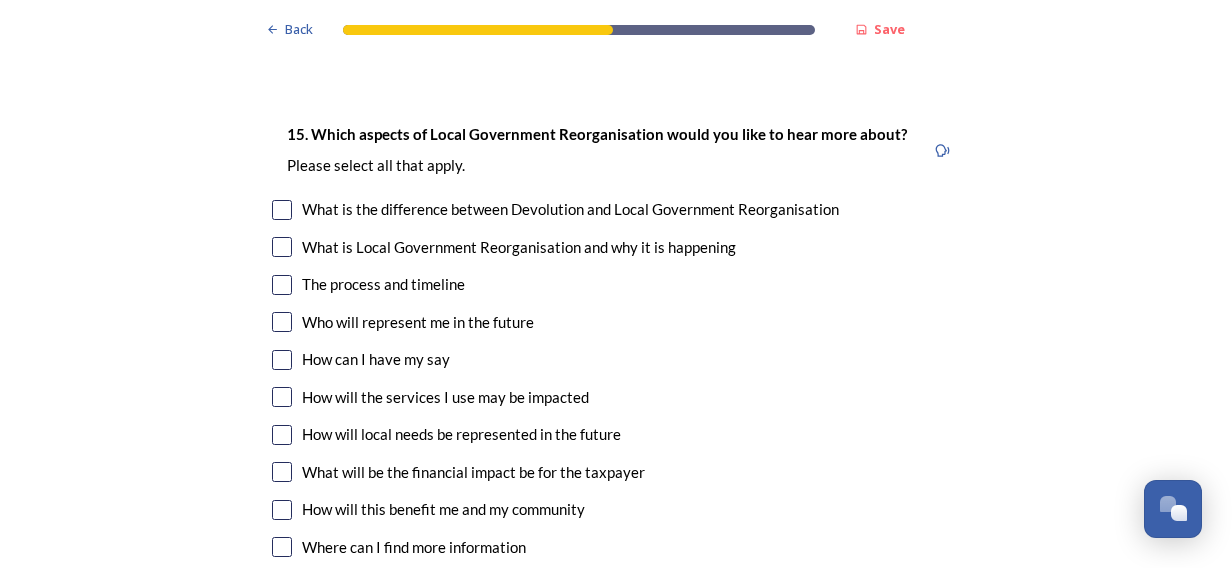 scroll, scrollTop: 5475, scrollLeft: 0, axis: vertical 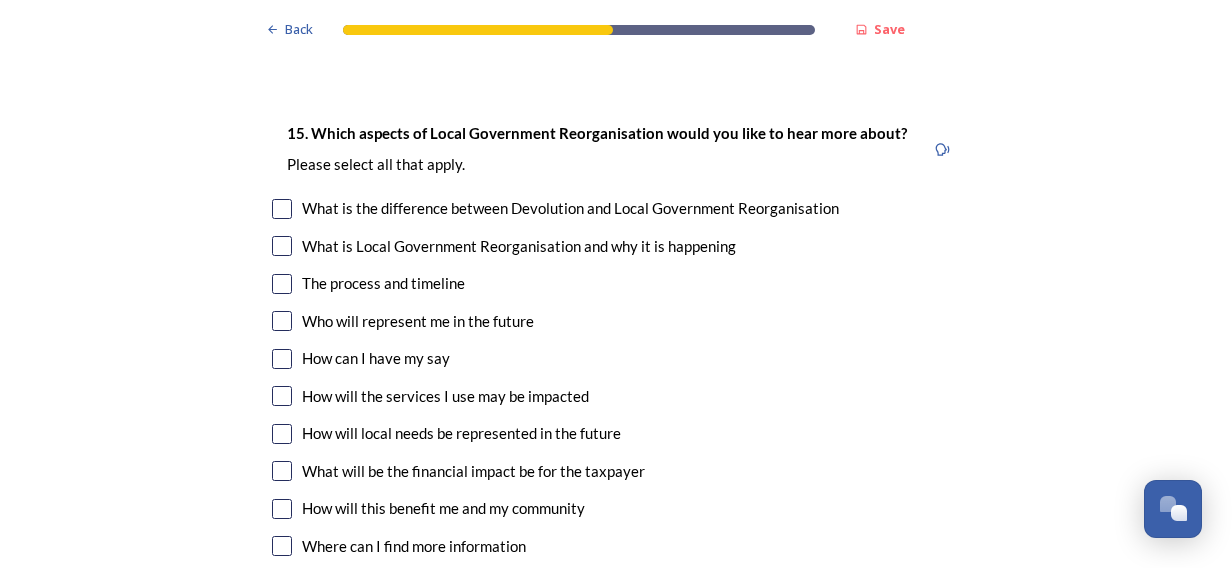 click on "What is Local Government Reorganisation and why it is happening" at bounding box center [616, 246] 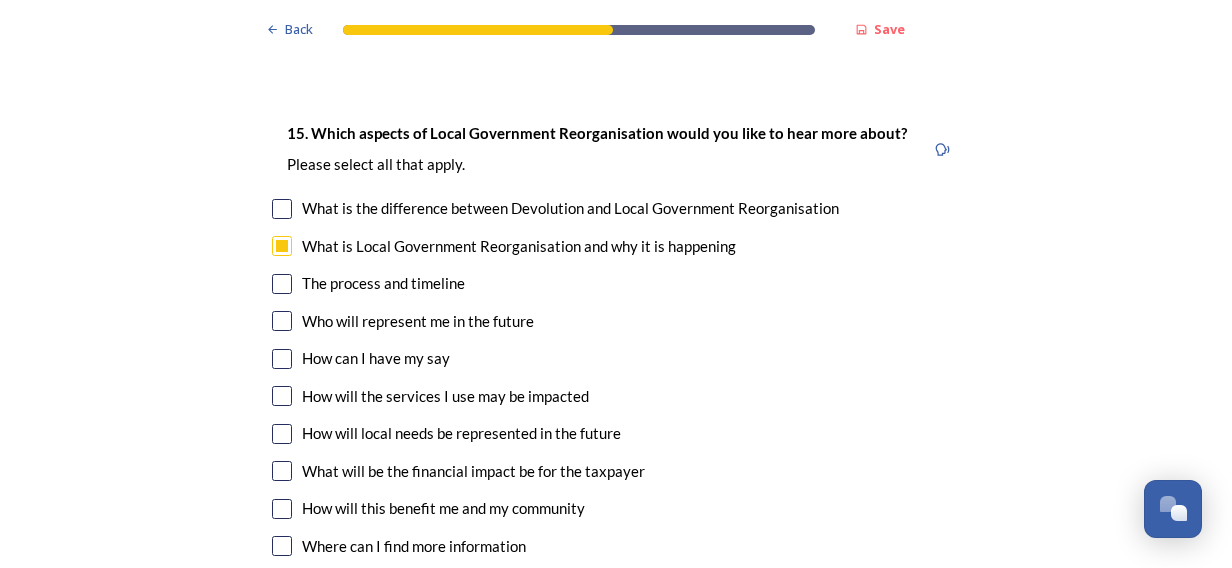 checkbox on "true" 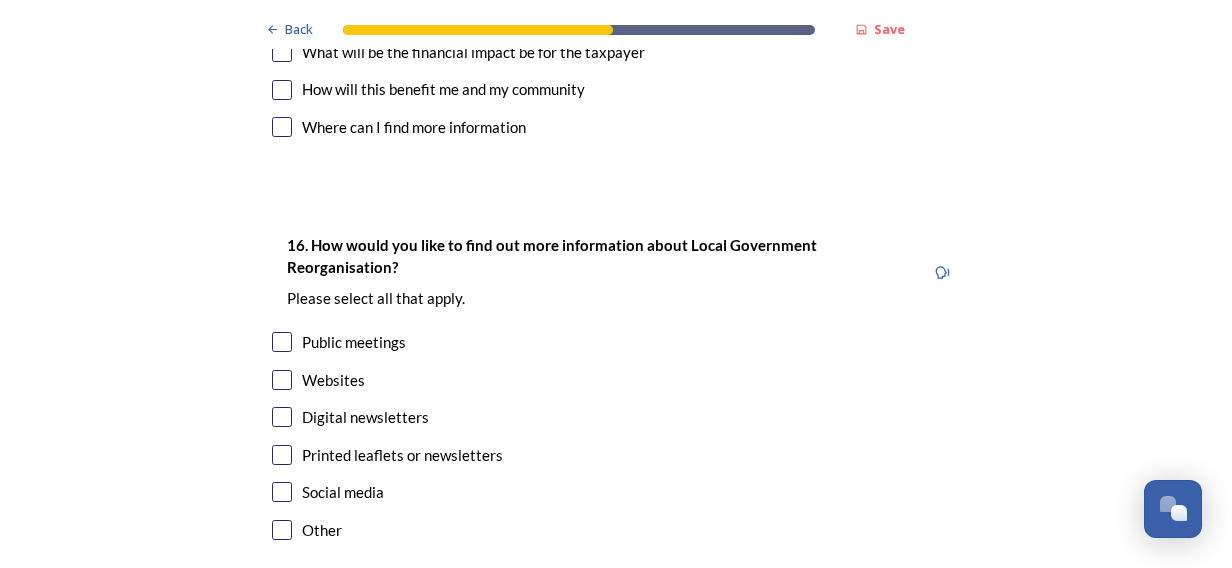 scroll, scrollTop: 5947, scrollLeft: 0, axis: vertical 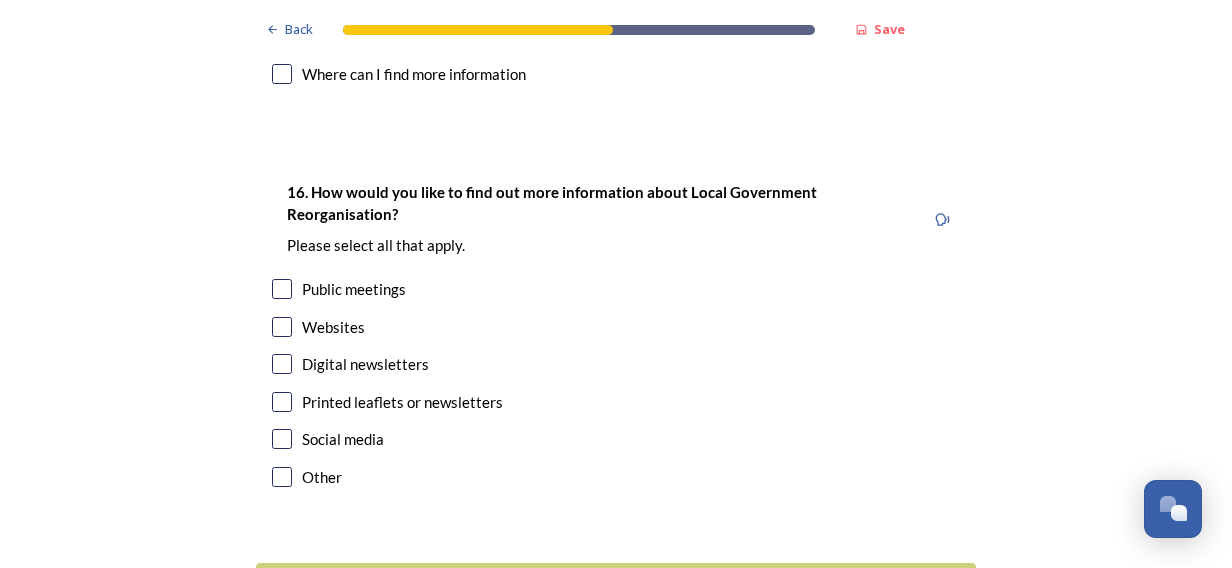 click on "16. How would you like to find out more information about Local Government Reorganisation?  ﻿Please select all that apply. Public meetings Websites Digital newsletters Printed leaflets or newsletters Social media Other" at bounding box center [616, 336] 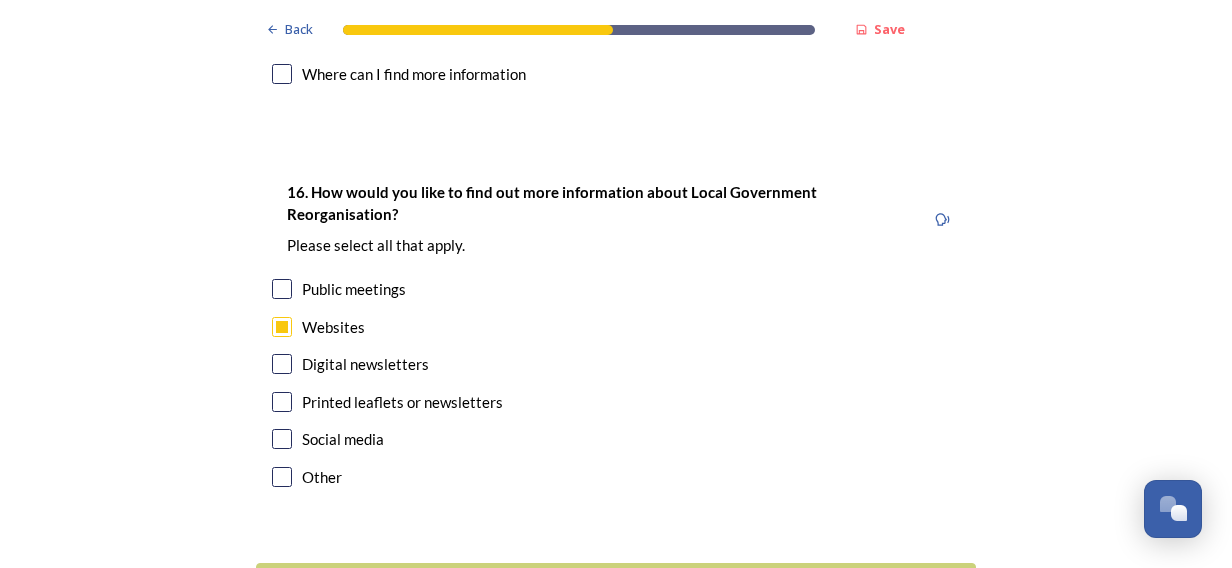 click at bounding box center [282, 327] 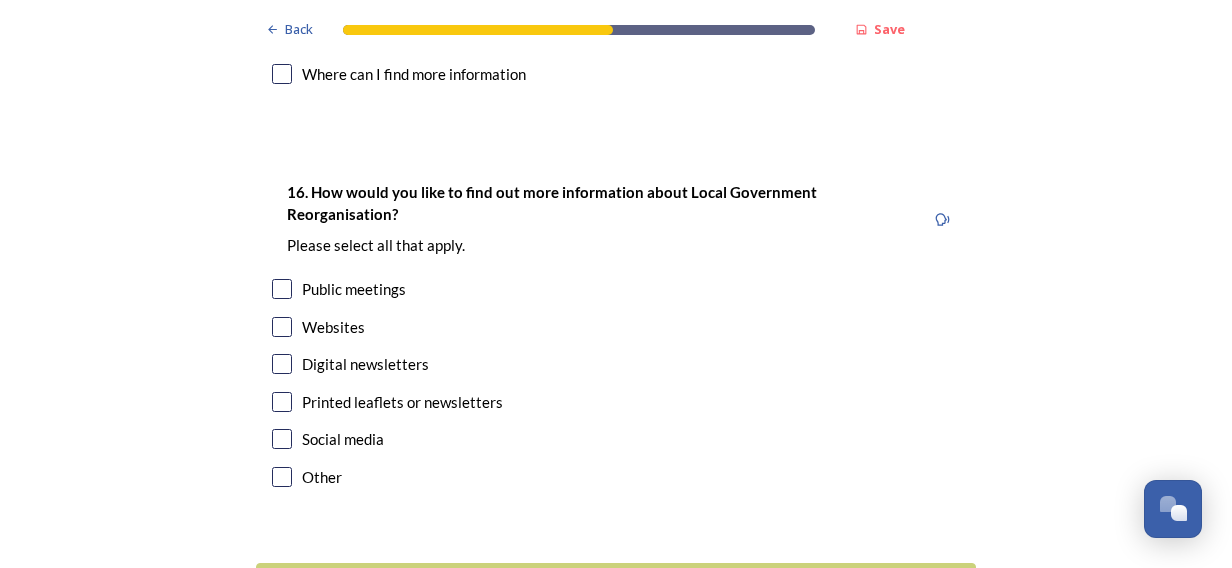 click at bounding box center (282, 327) 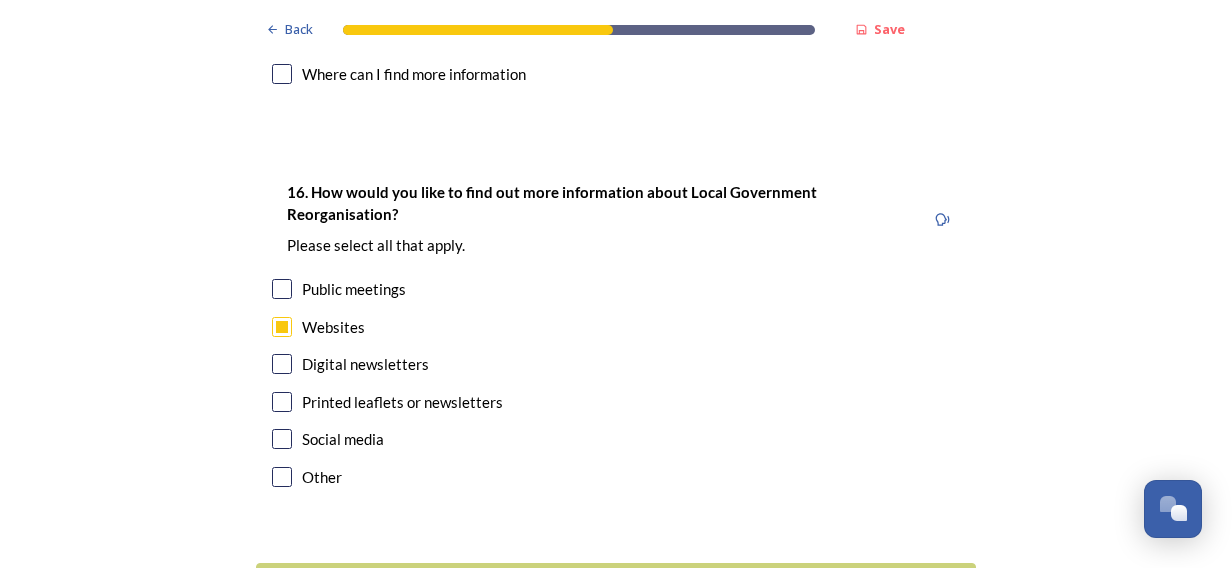 click at bounding box center (282, 364) 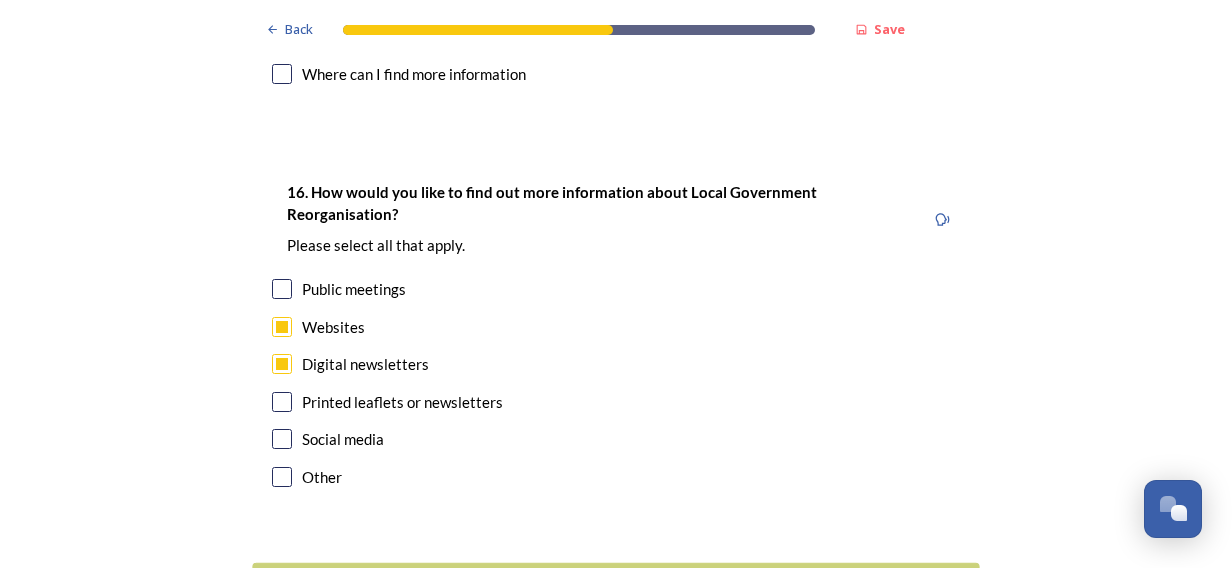 click on "Continue" at bounding box center (615, 587) 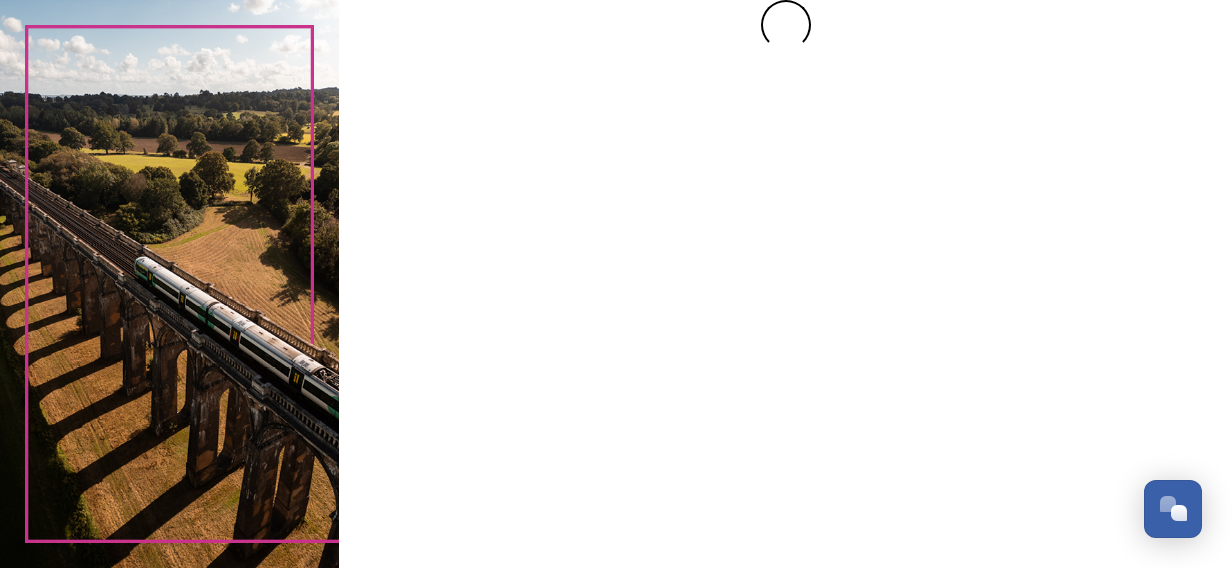 scroll, scrollTop: 0, scrollLeft: 0, axis: both 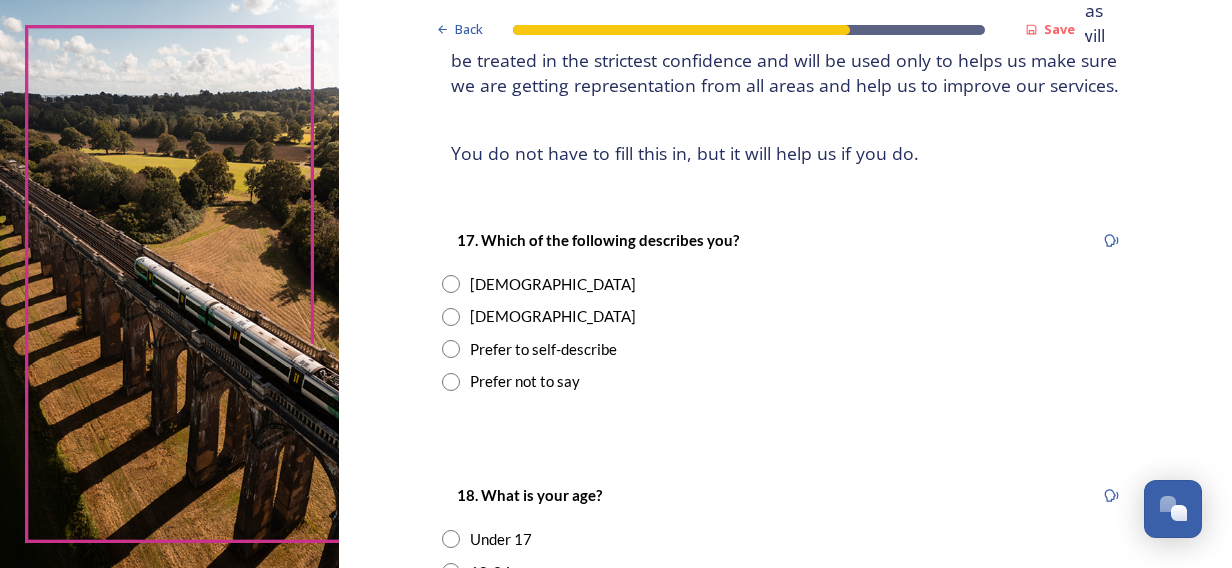click on "Female" at bounding box center (553, 284) 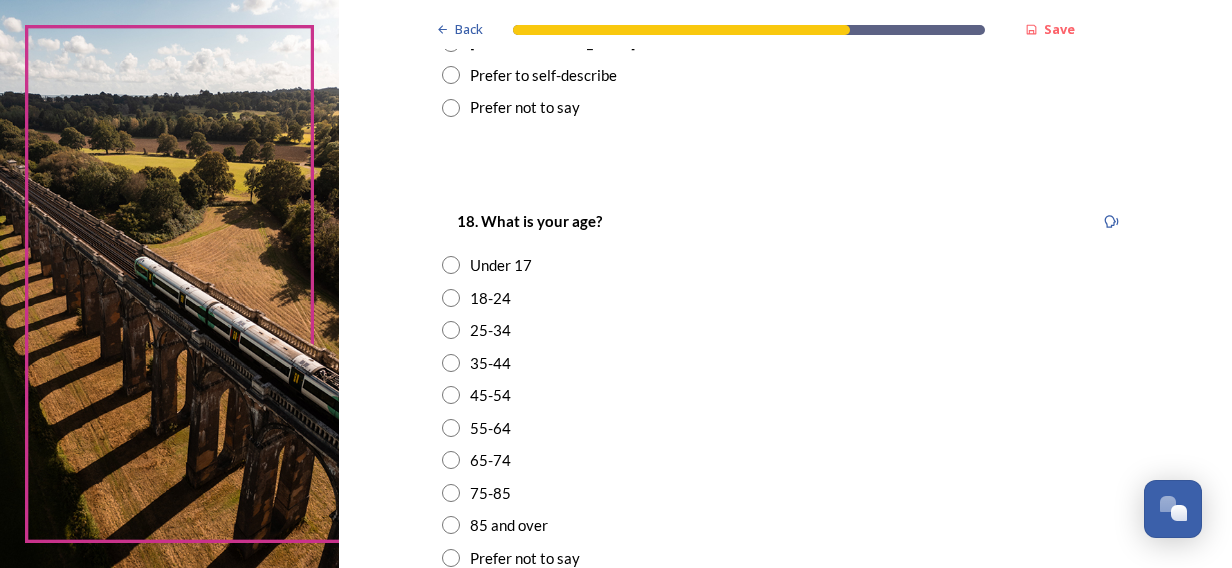 scroll, scrollTop: 494, scrollLeft: 0, axis: vertical 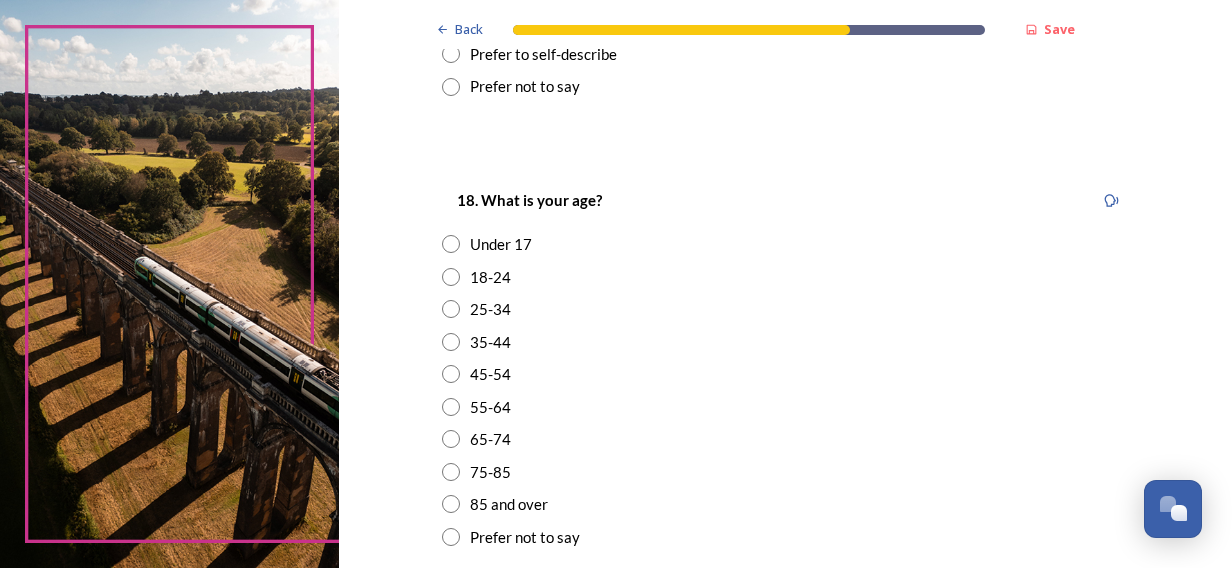 click on "25-34" at bounding box center (490, 309) 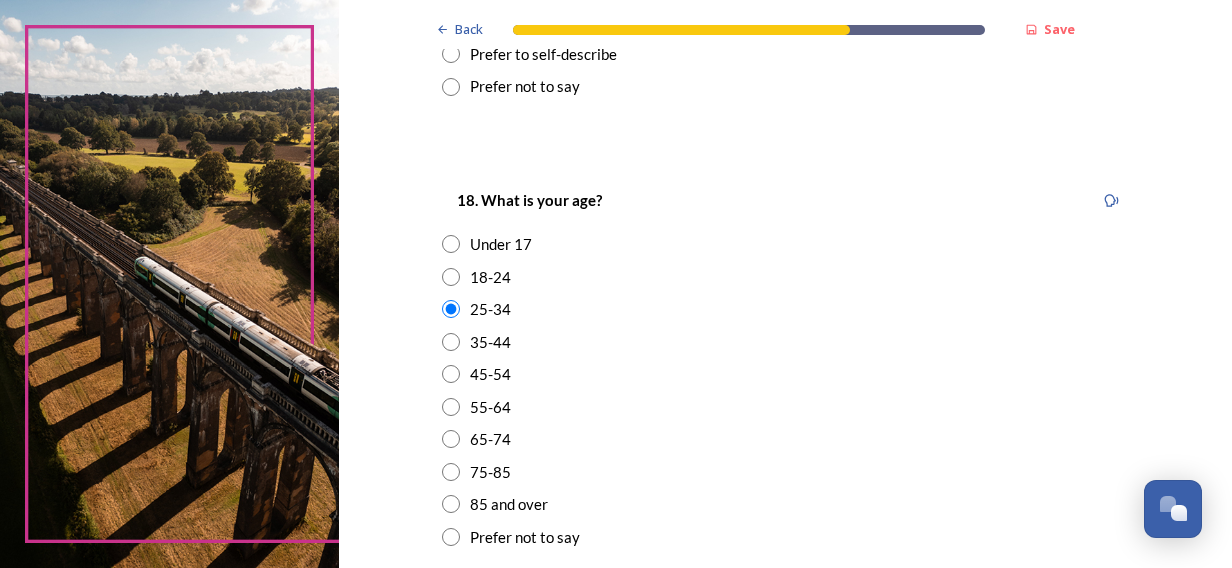 drag, startPoint x: 578, startPoint y: 338, endPoint x: 581, endPoint y: 349, distance: 11.401754 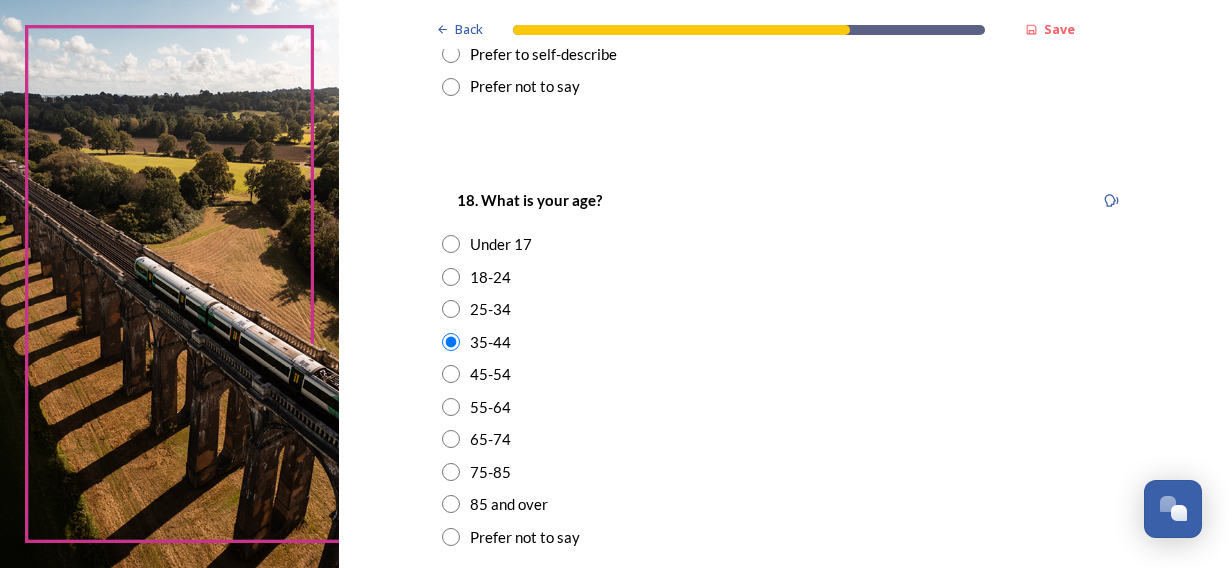 click at bounding box center (451, 309) 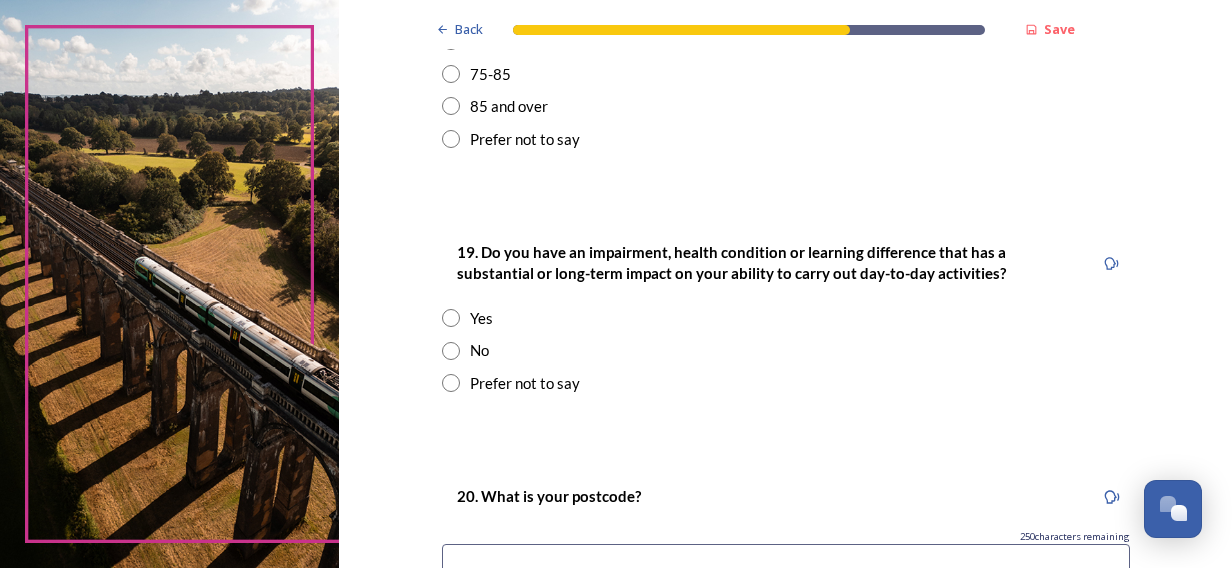 scroll, scrollTop: 893, scrollLeft: 0, axis: vertical 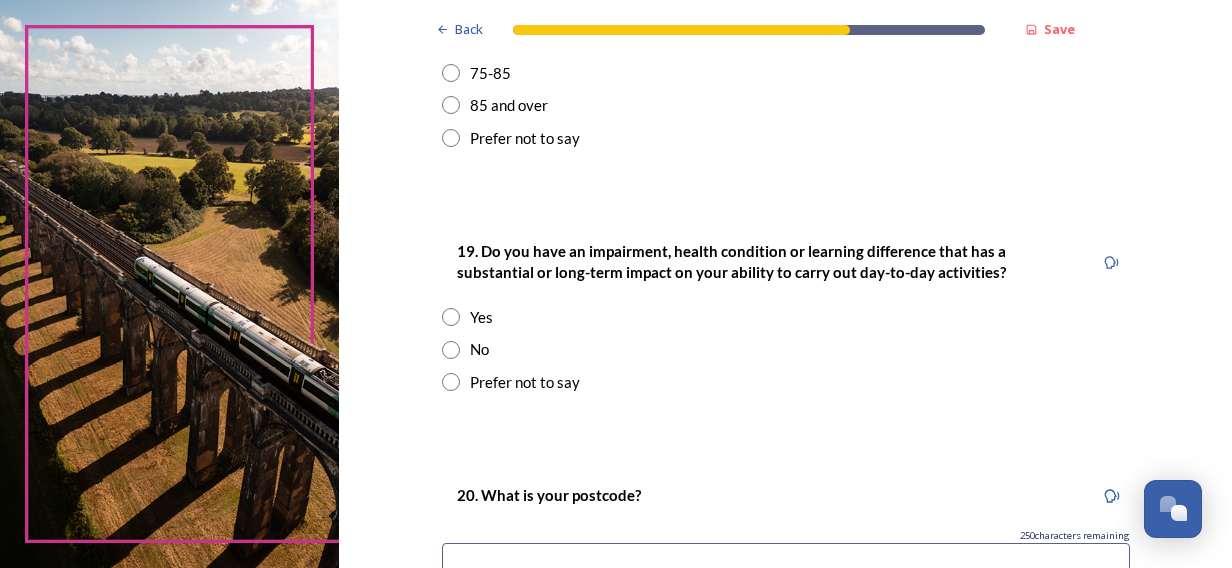 click on "No" at bounding box center [786, 349] 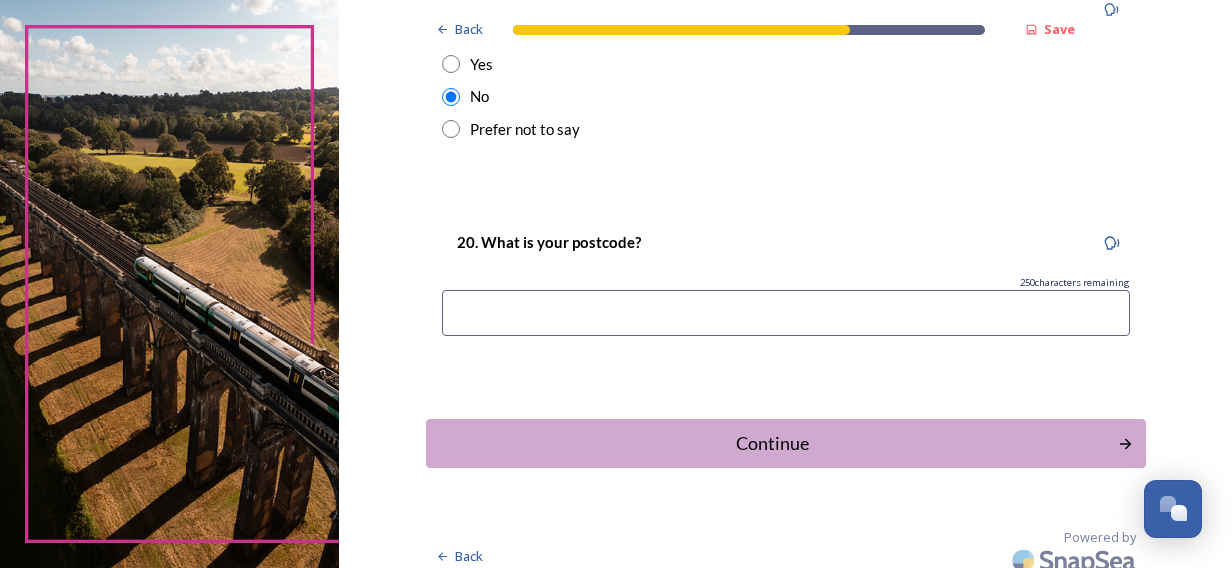scroll, scrollTop: 1160, scrollLeft: 0, axis: vertical 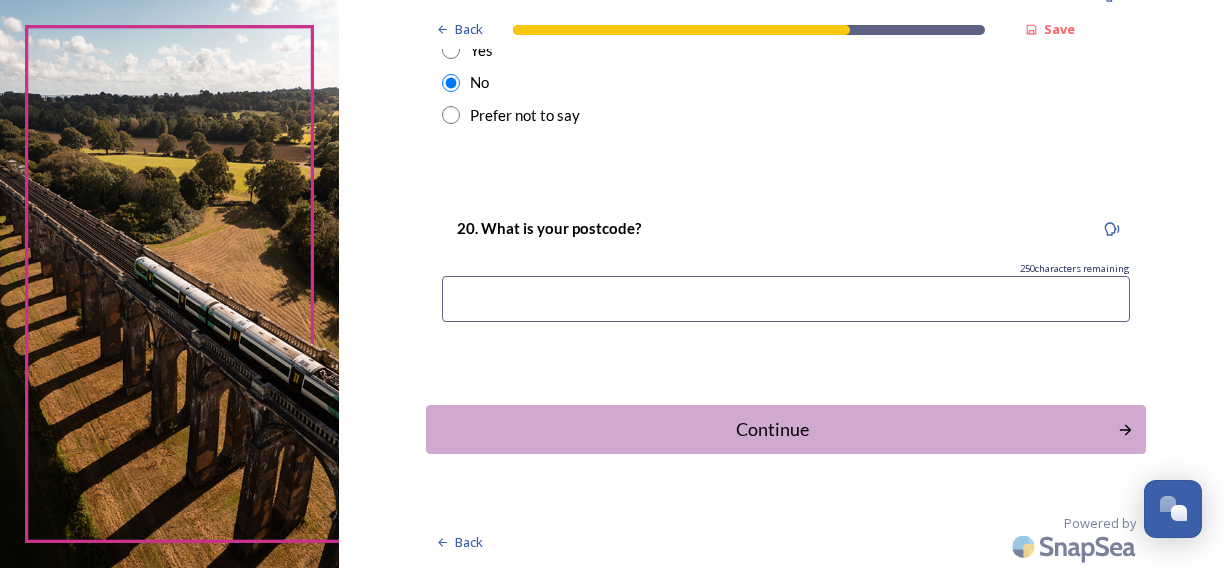 click at bounding box center (786, 299) 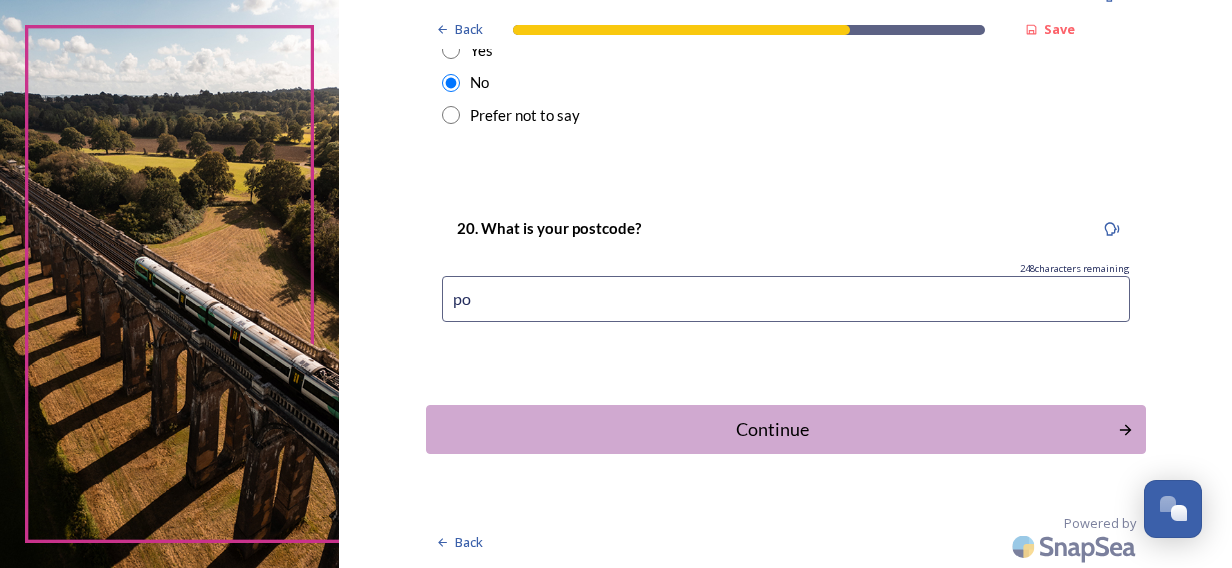 type on "p" 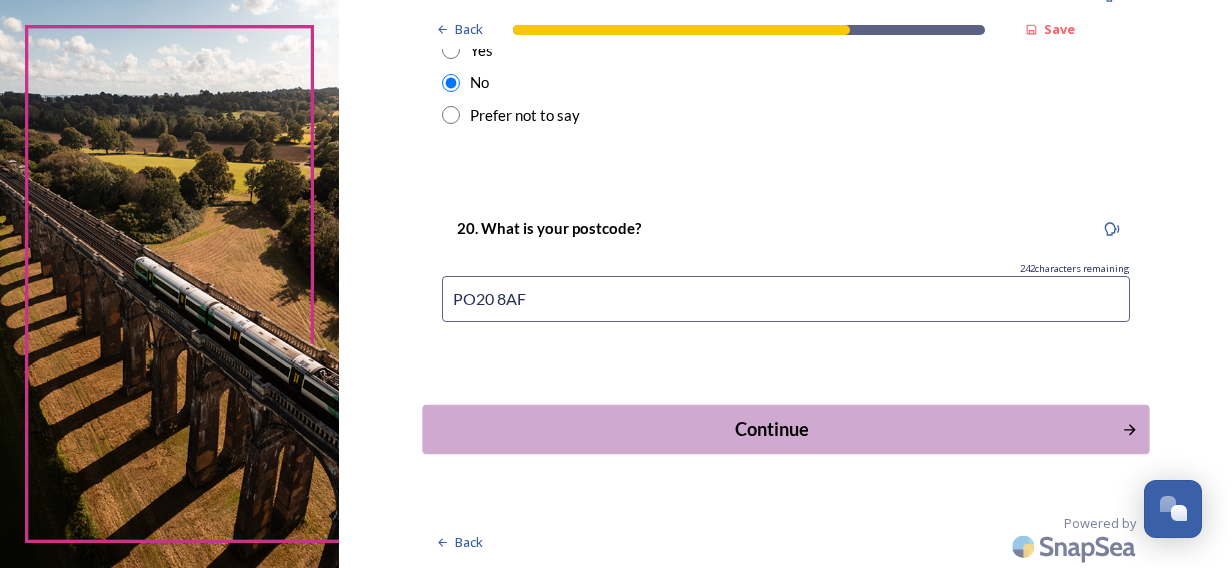 type on "PO20 8AF" 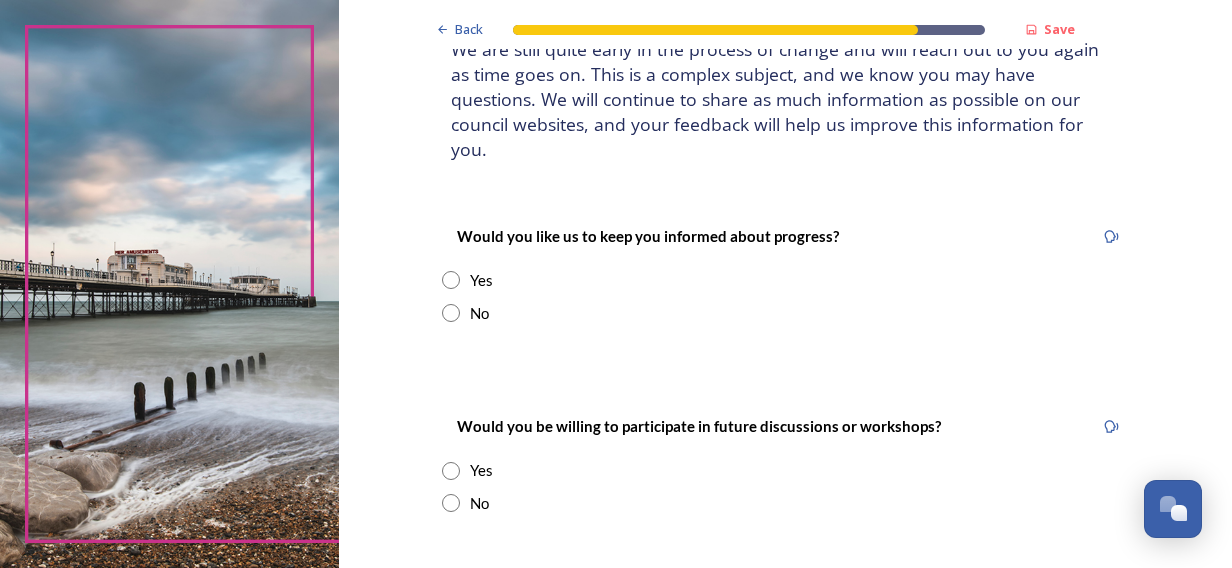 scroll, scrollTop: 164, scrollLeft: 0, axis: vertical 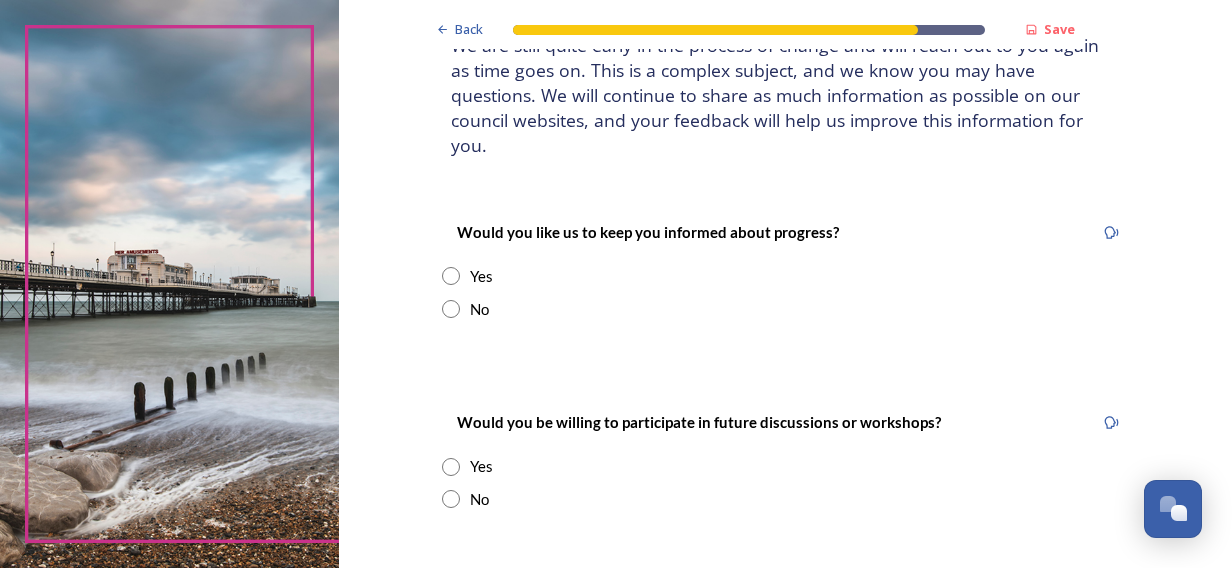 click at bounding box center [451, 309] 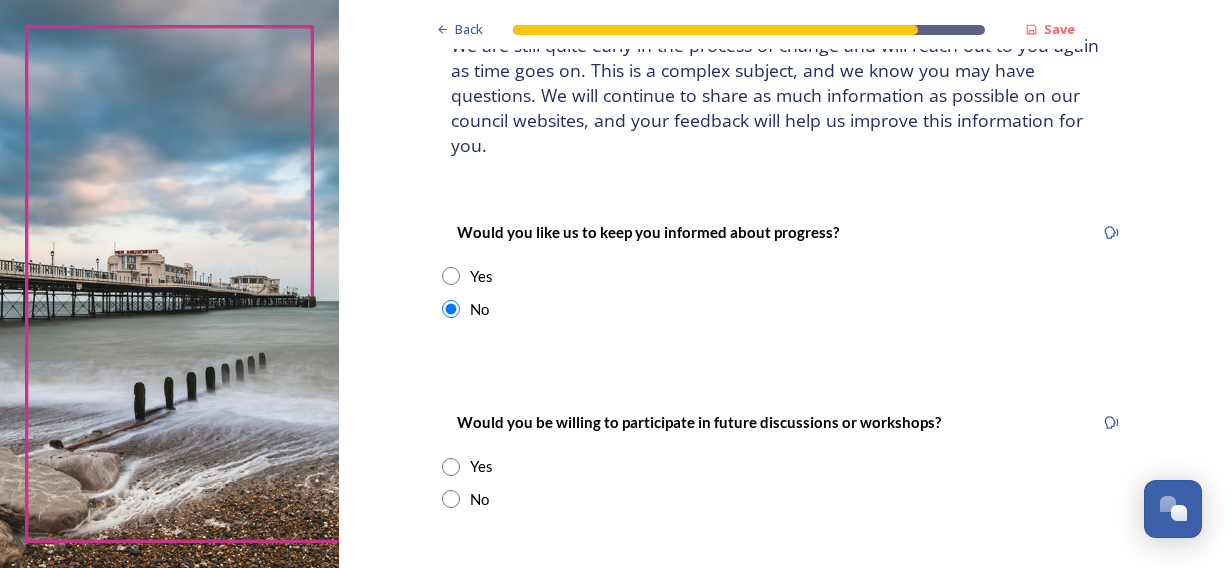 click at bounding box center (451, 499) 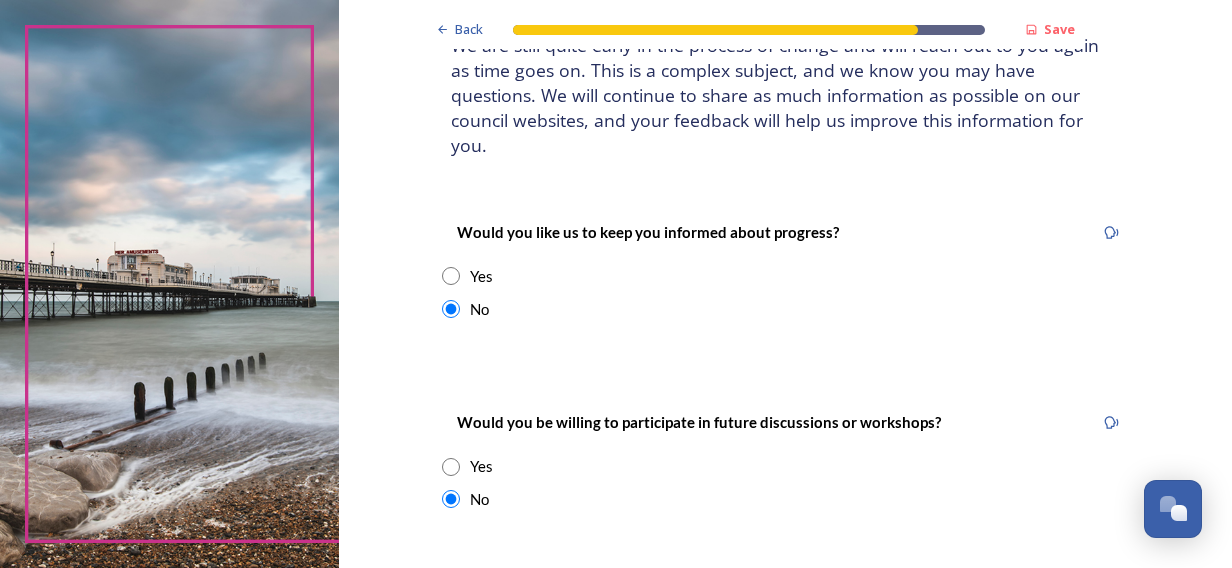 scroll, scrollTop: 316, scrollLeft: 0, axis: vertical 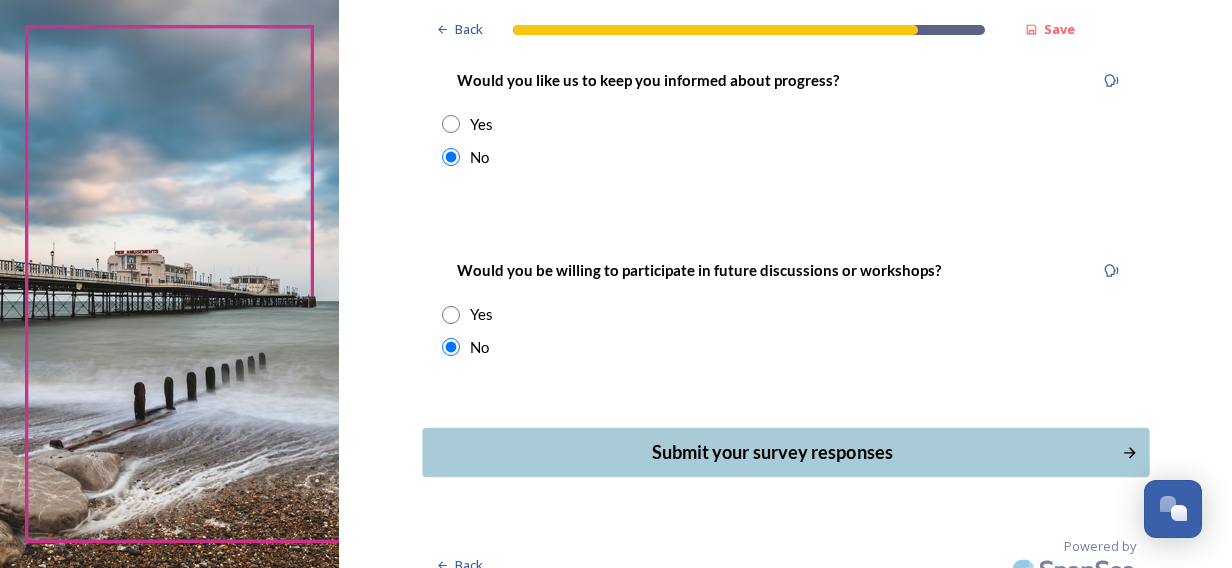 click on "Submit your survey responses" at bounding box center [771, 452] 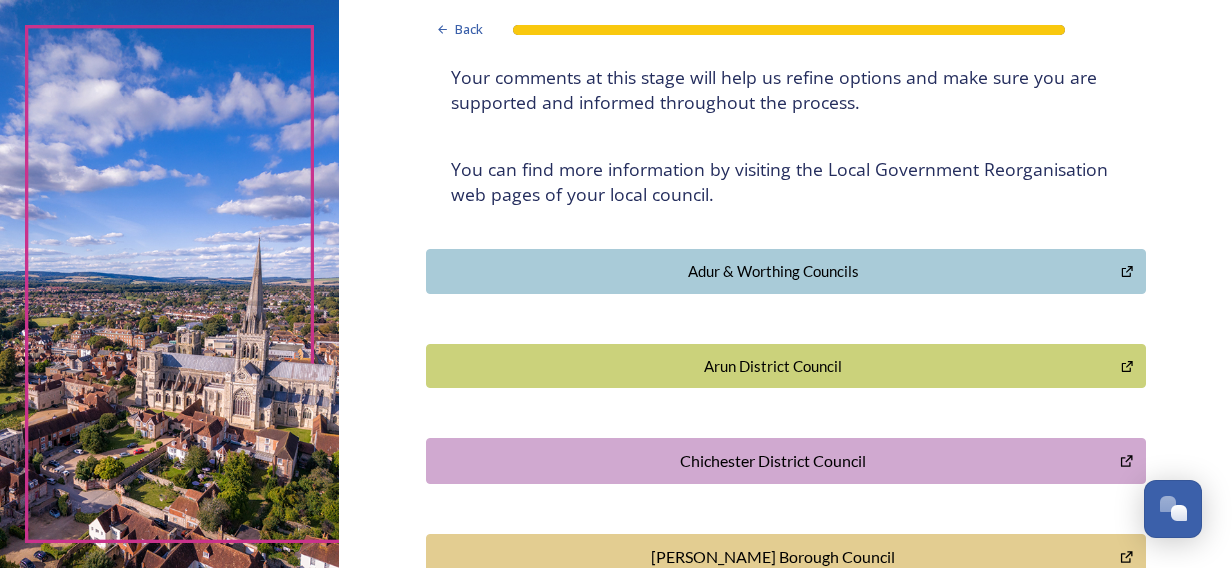 scroll, scrollTop: 0, scrollLeft: 0, axis: both 